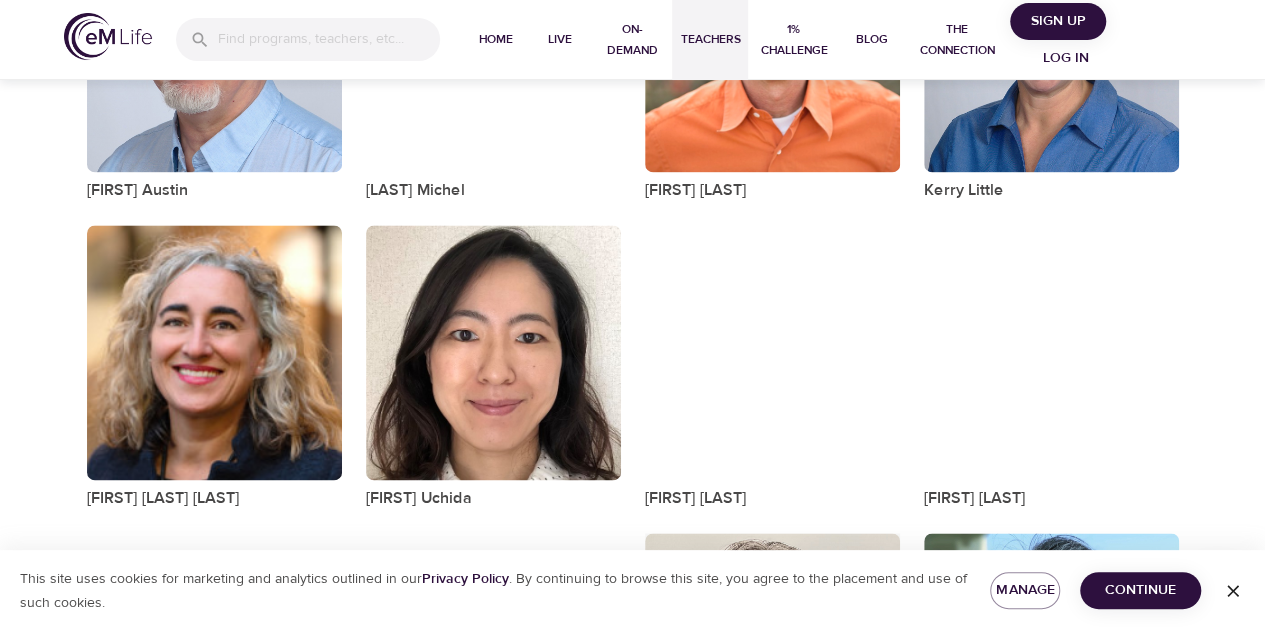 scroll, scrollTop: 1600, scrollLeft: 0, axis: vertical 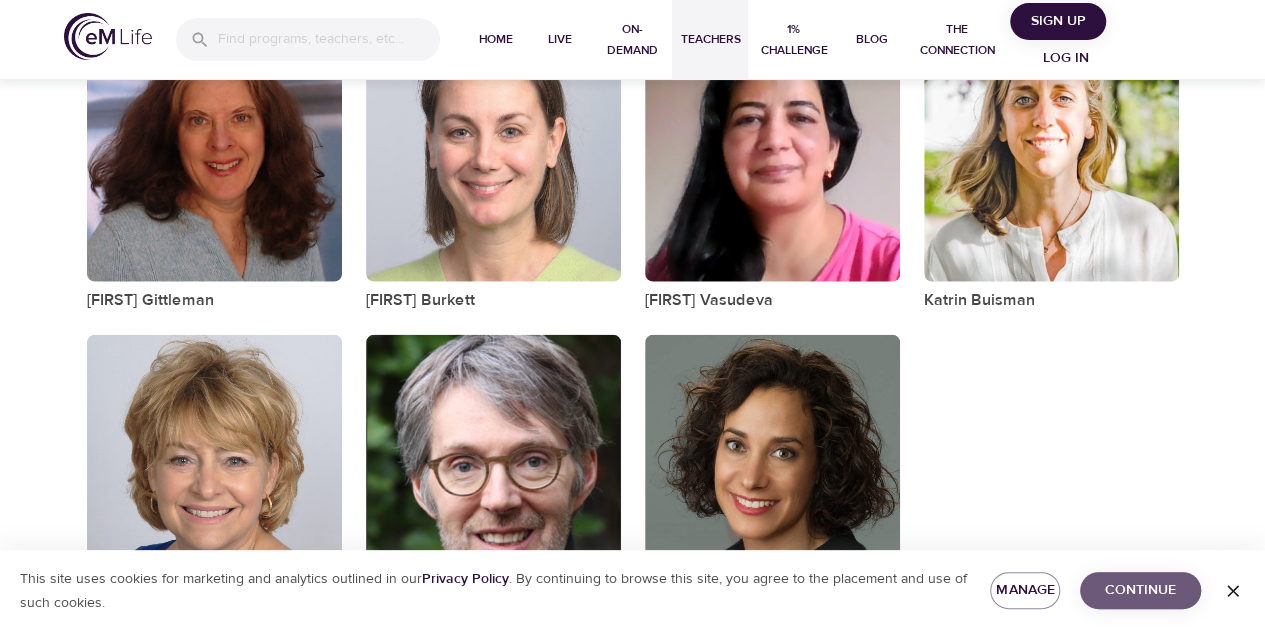 click on "Continue" at bounding box center [1140, 590] 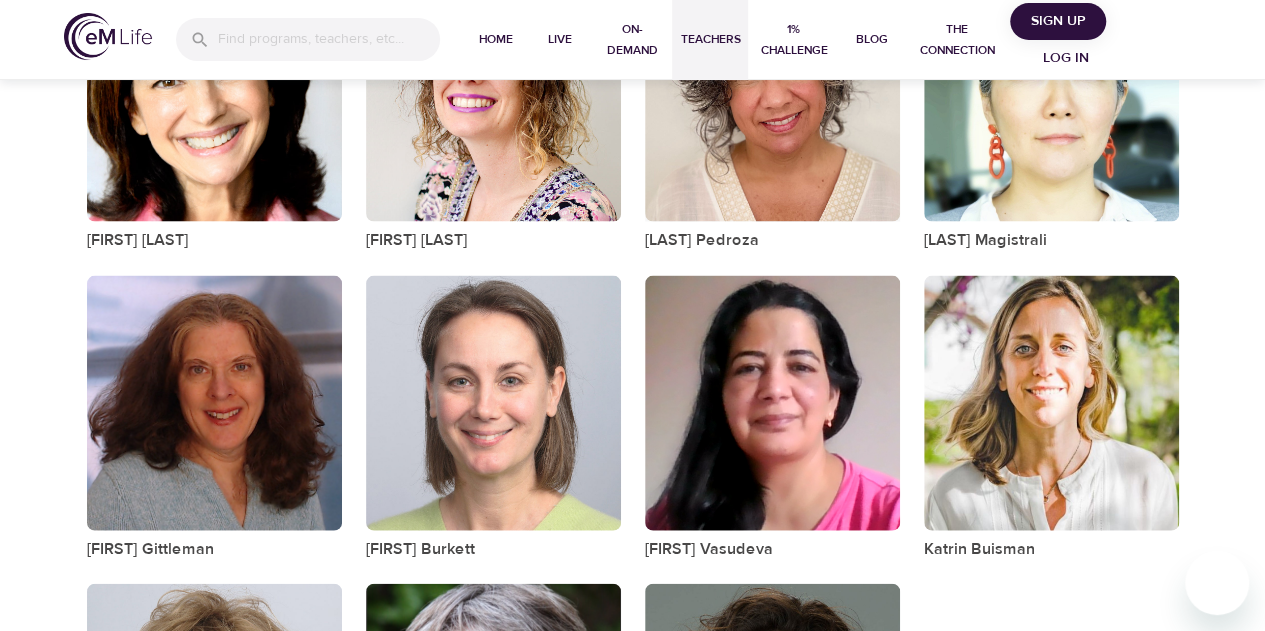 scroll, scrollTop: 1713, scrollLeft: 0, axis: vertical 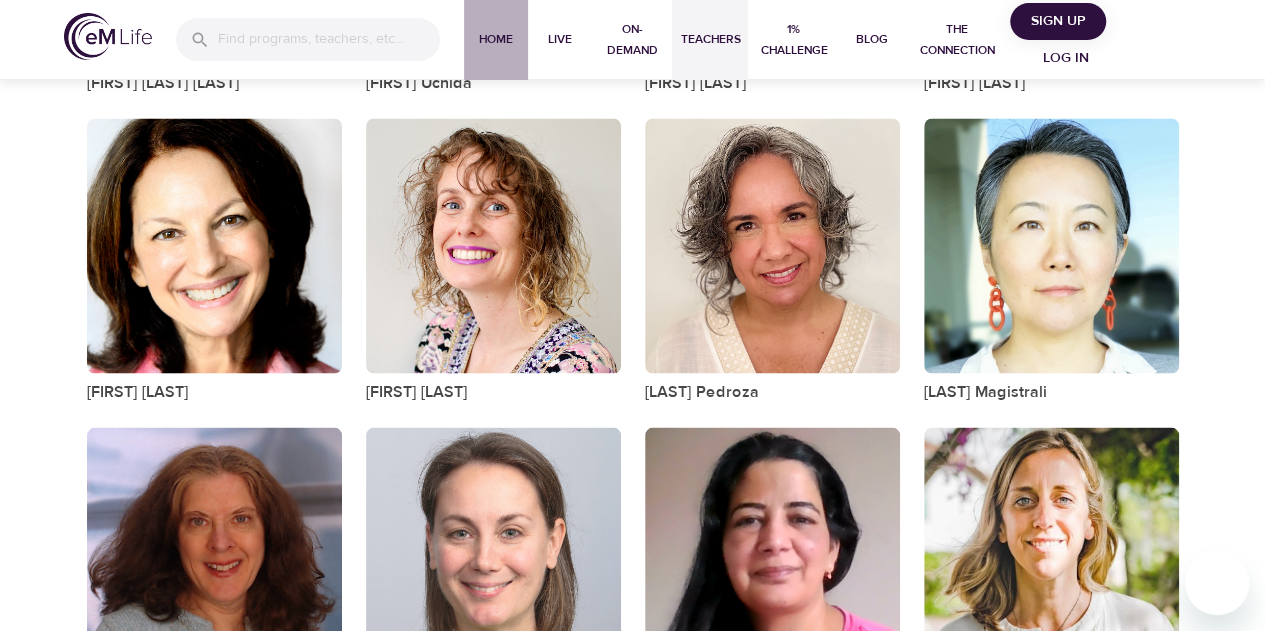 click on "Home" at bounding box center (496, 39) 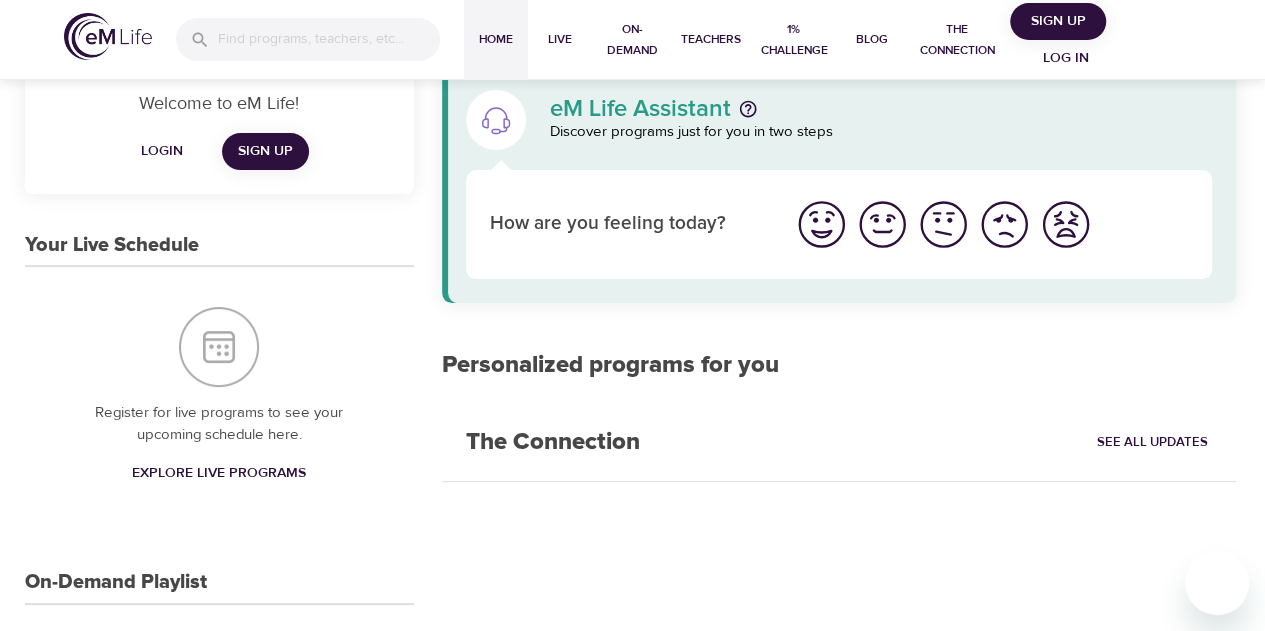 scroll, scrollTop: 0, scrollLeft: 0, axis: both 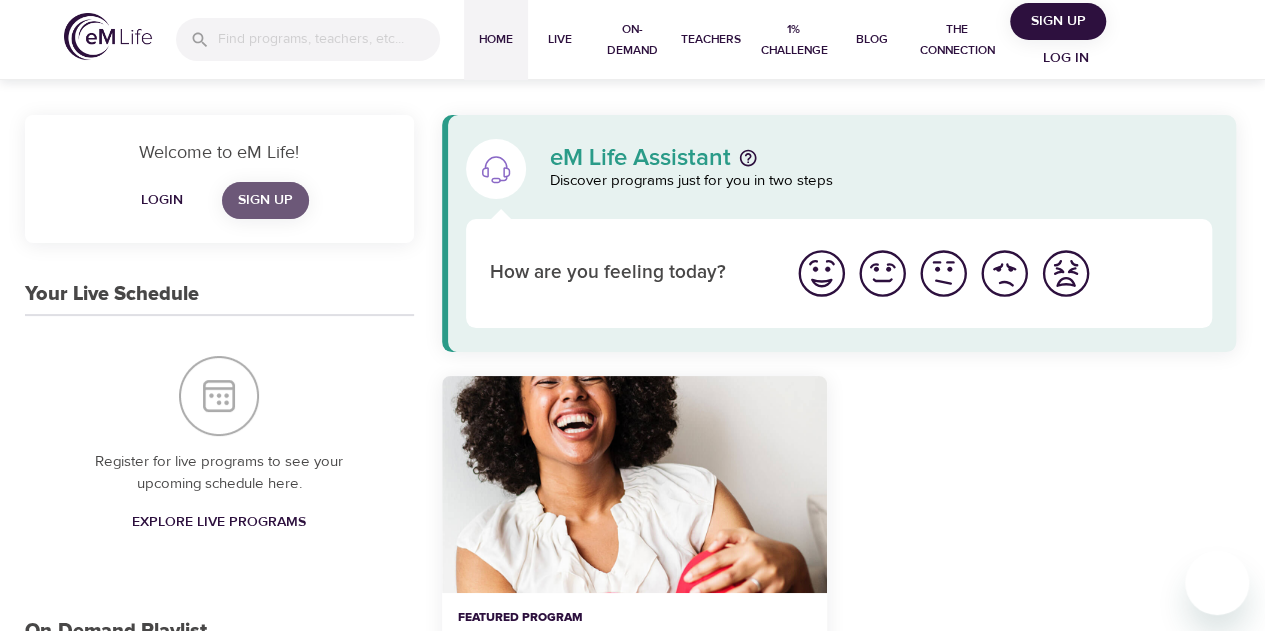 click on "Sign Up" at bounding box center [265, 200] 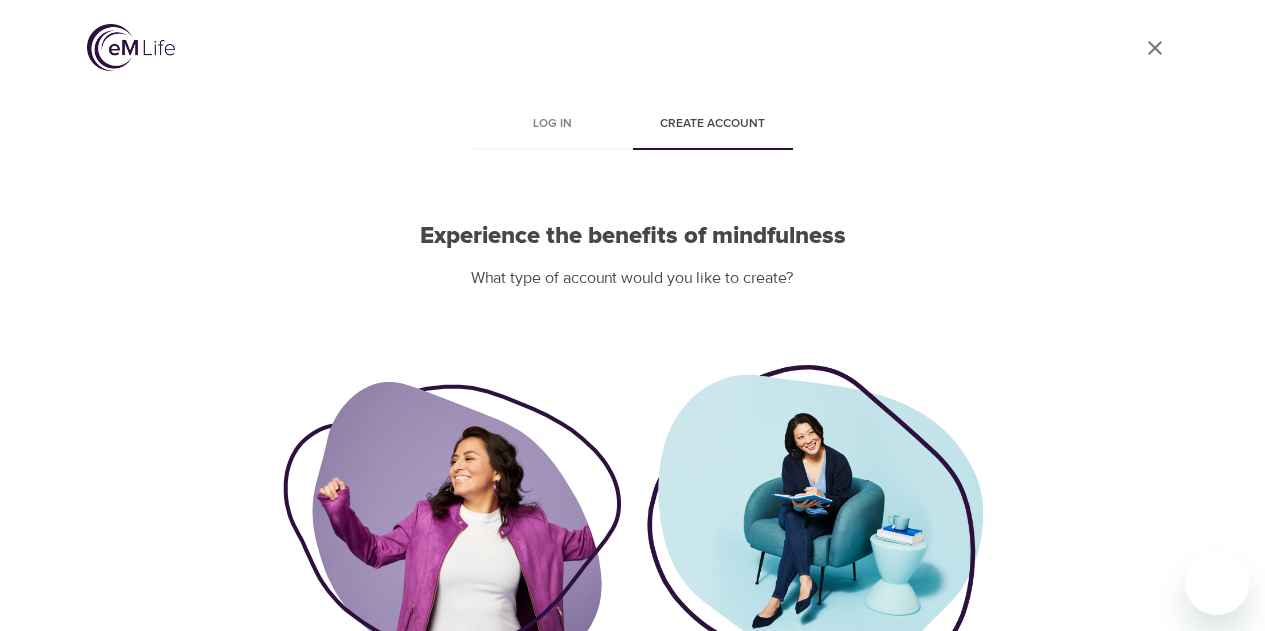 scroll, scrollTop: 0, scrollLeft: 0, axis: both 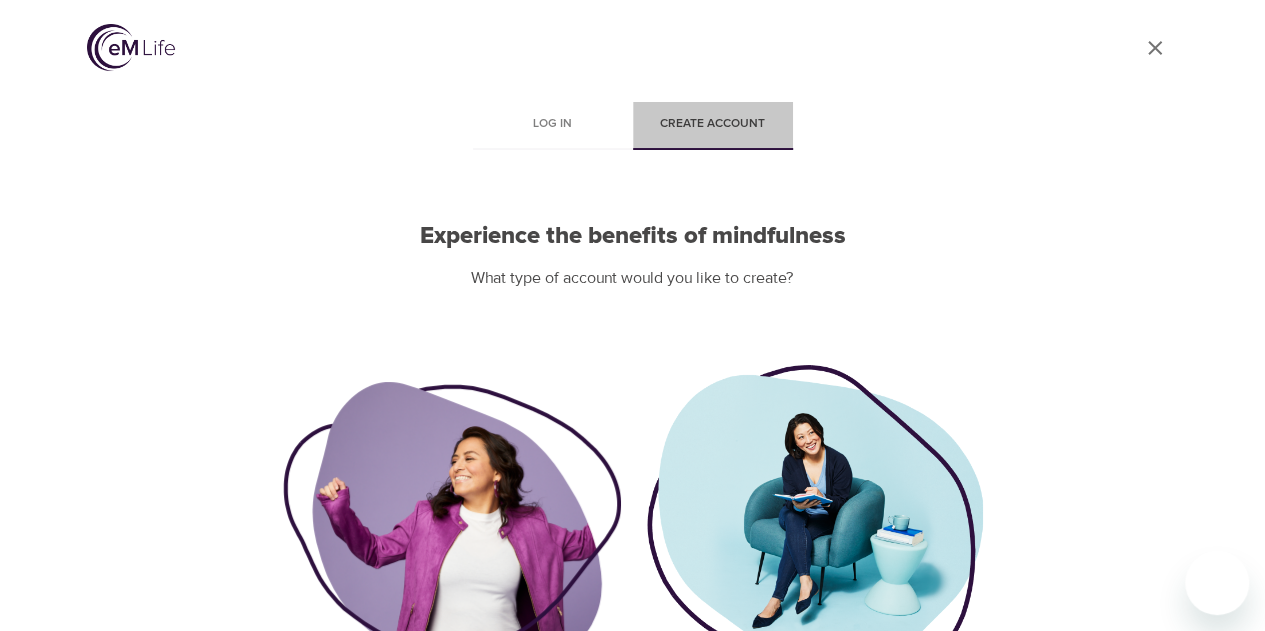 click on "Create account" at bounding box center [713, 126] 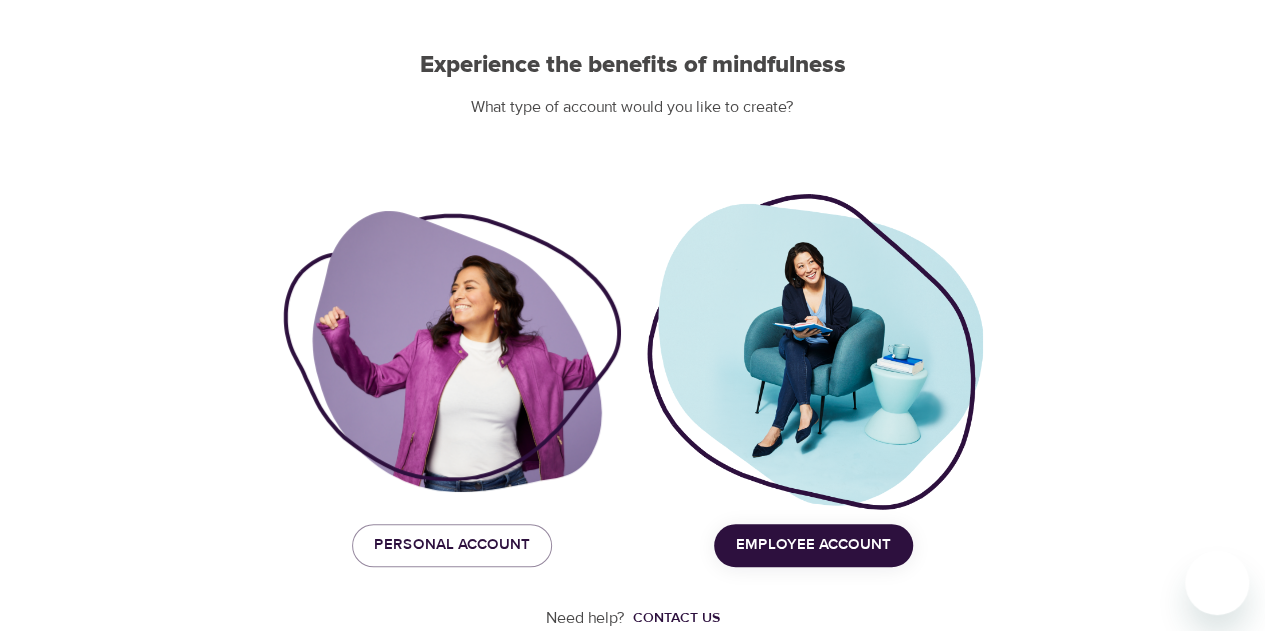 scroll, scrollTop: 209, scrollLeft: 0, axis: vertical 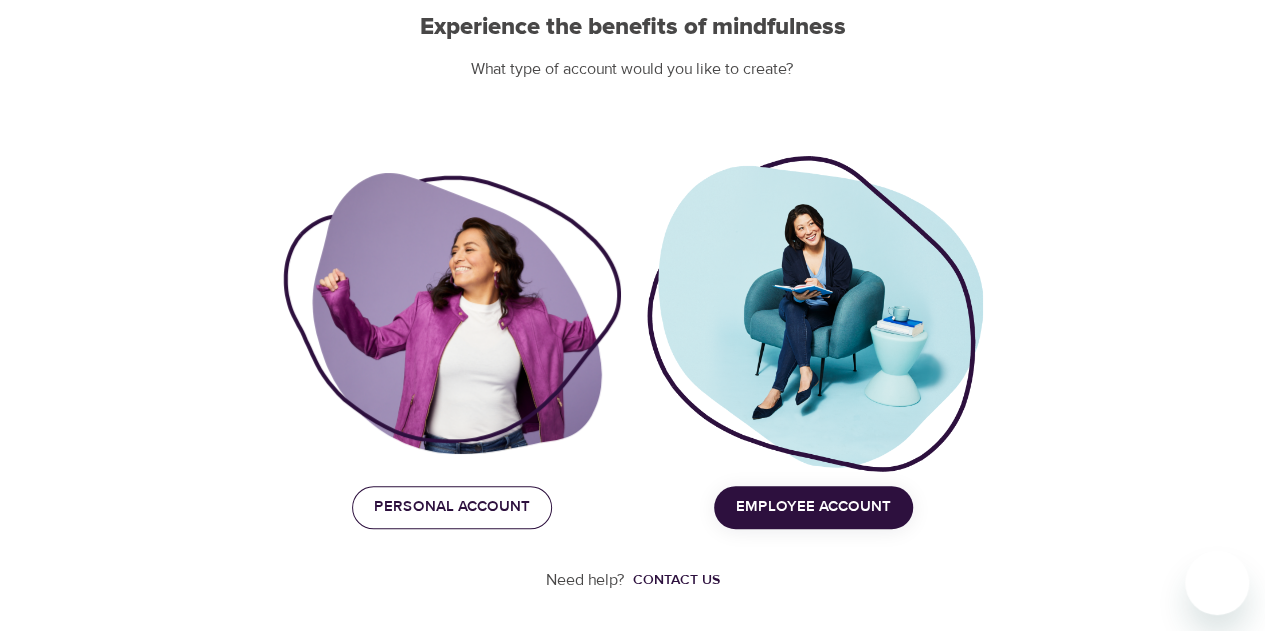 click on "Personal Account" at bounding box center (452, 507) 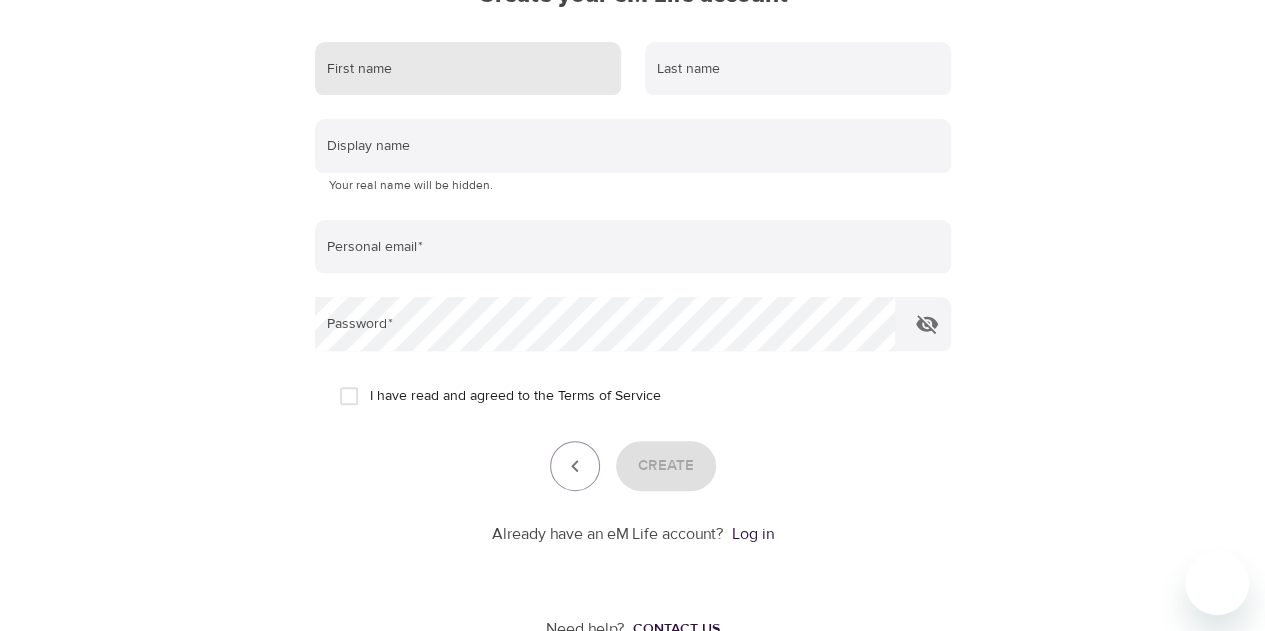 click at bounding box center [468, 69] 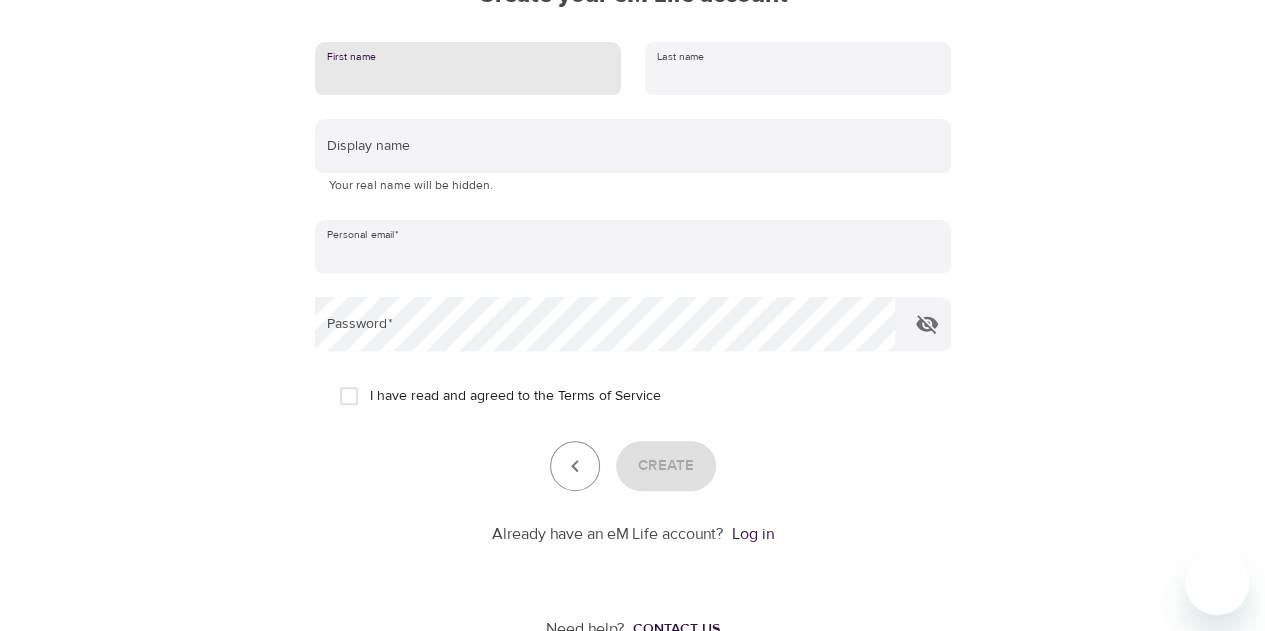 type on "[FIRST]" 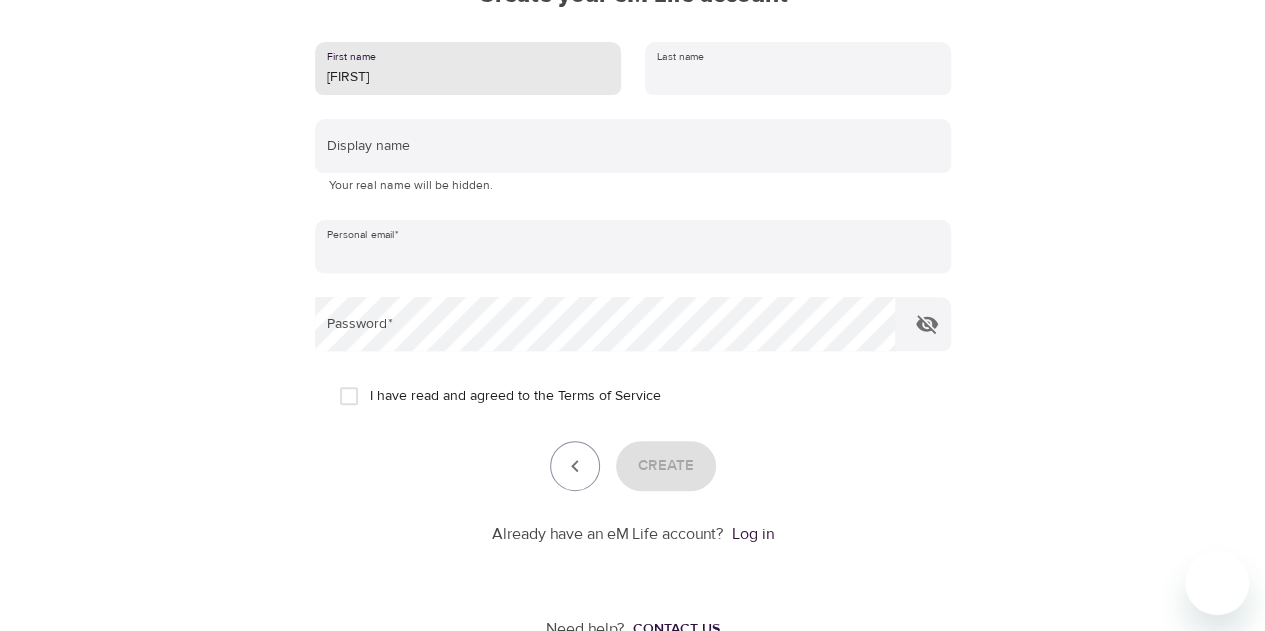 type on "[FIRST]" 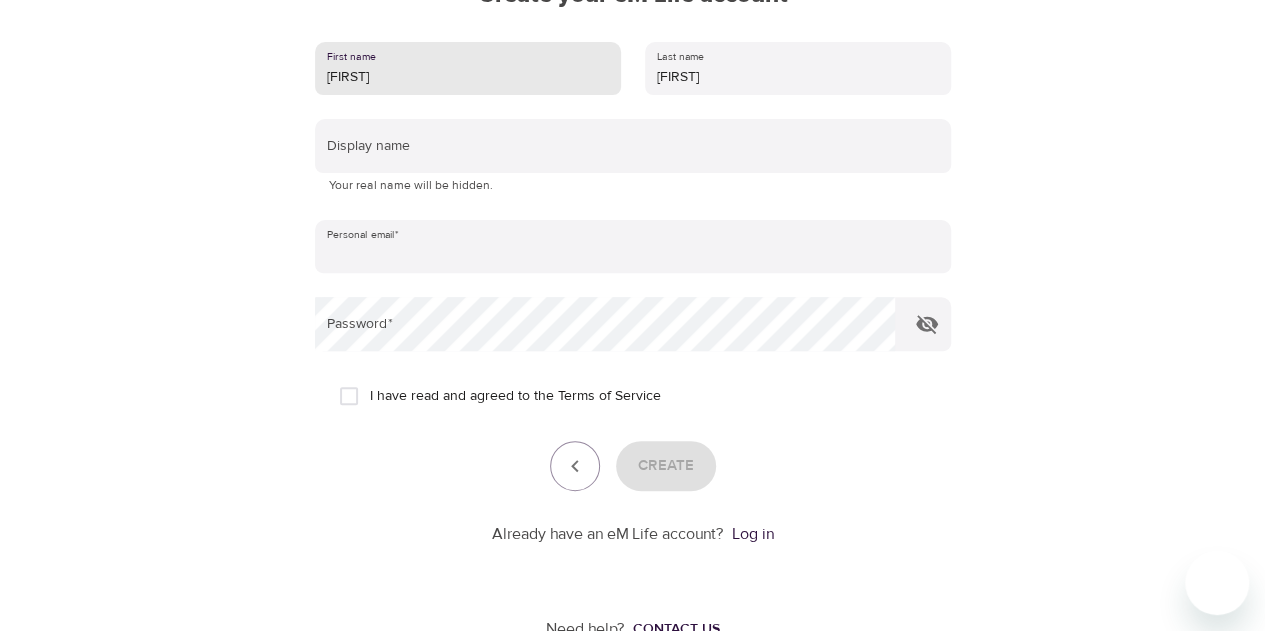type on "[EMAIL]" 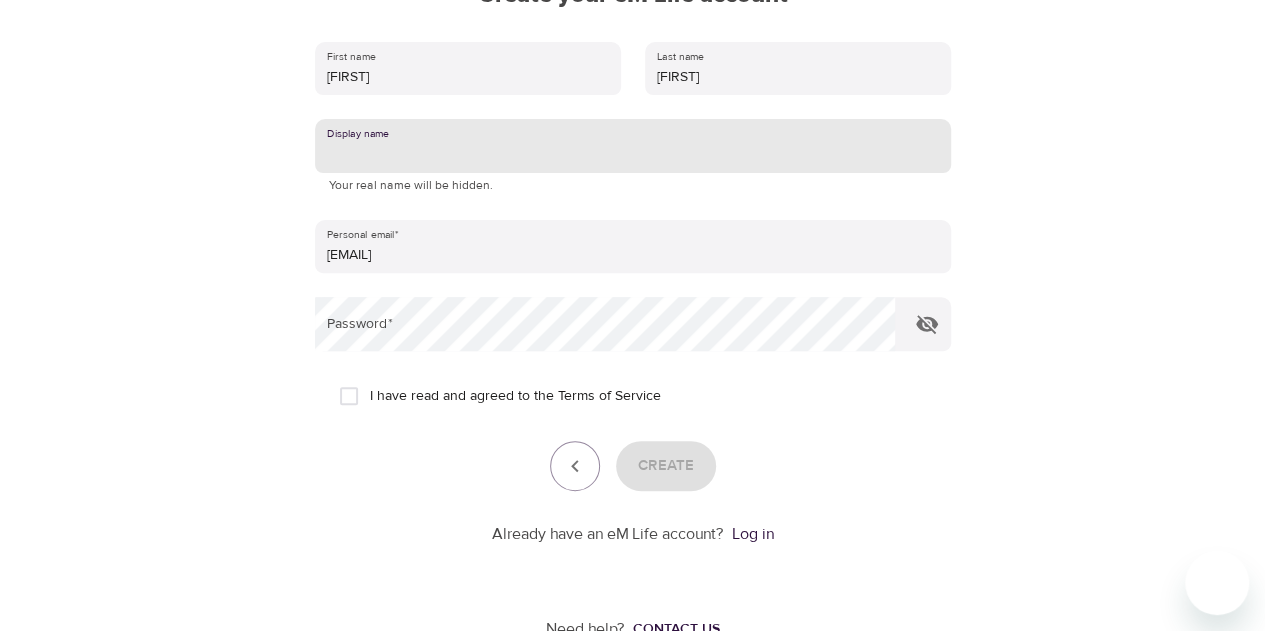 click at bounding box center [633, 146] 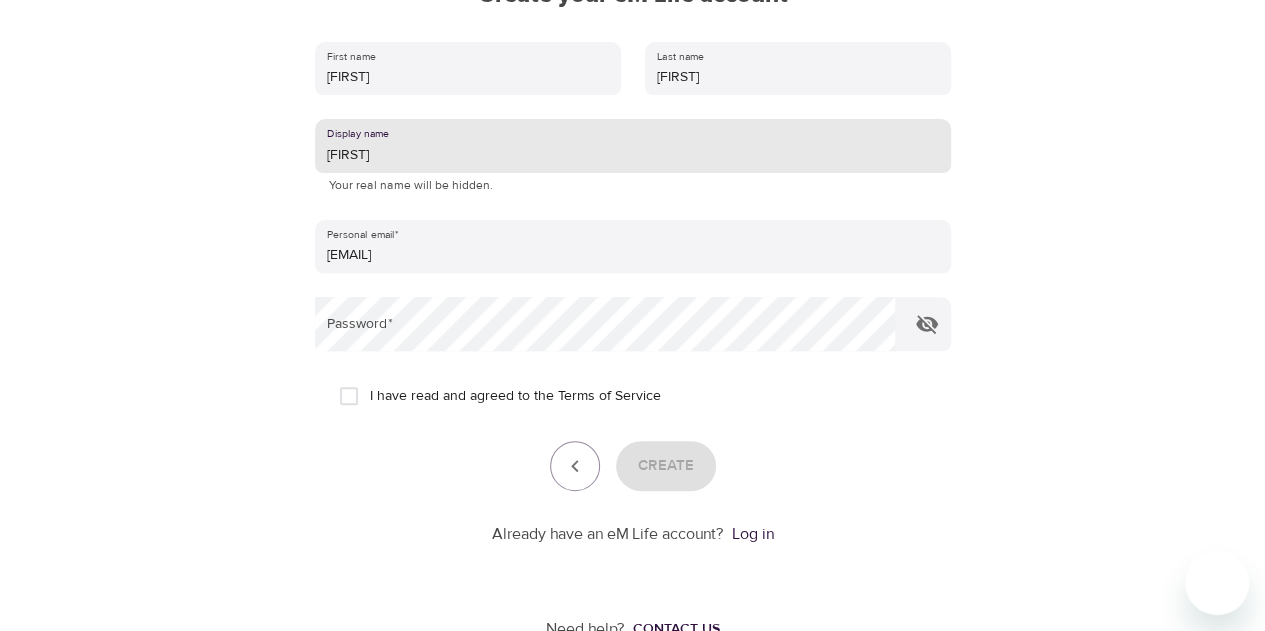 type on "[FIRST]" 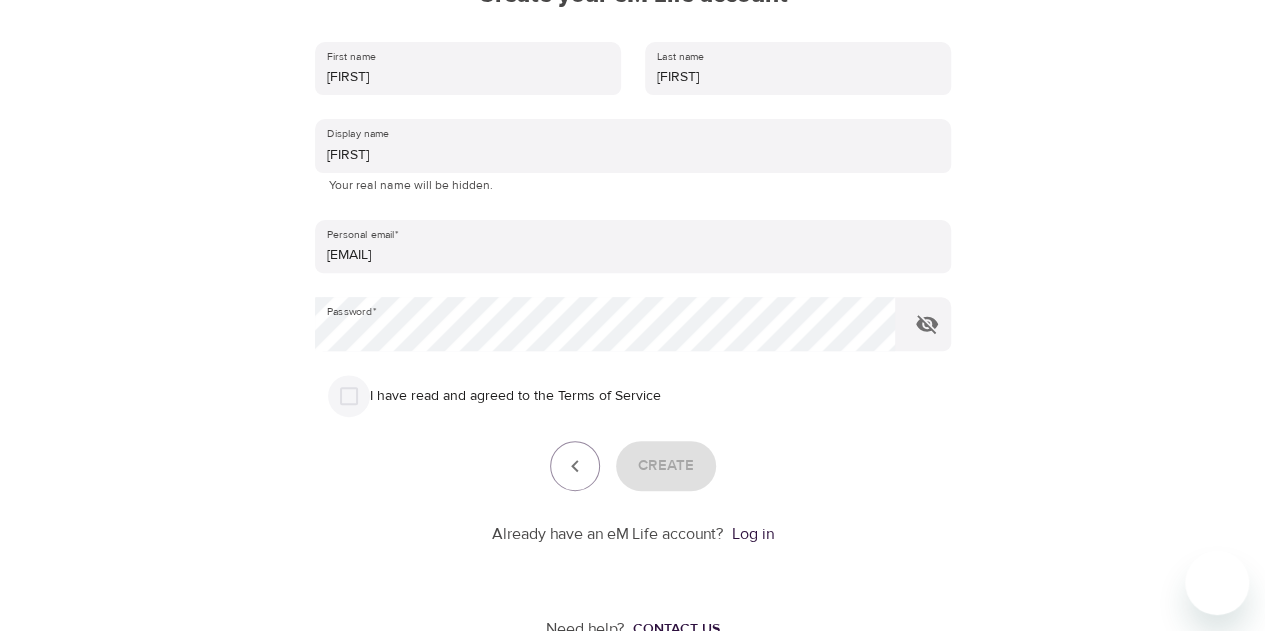click on "I have read and agreed to the    Terms of Service" at bounding box center (349, 396) 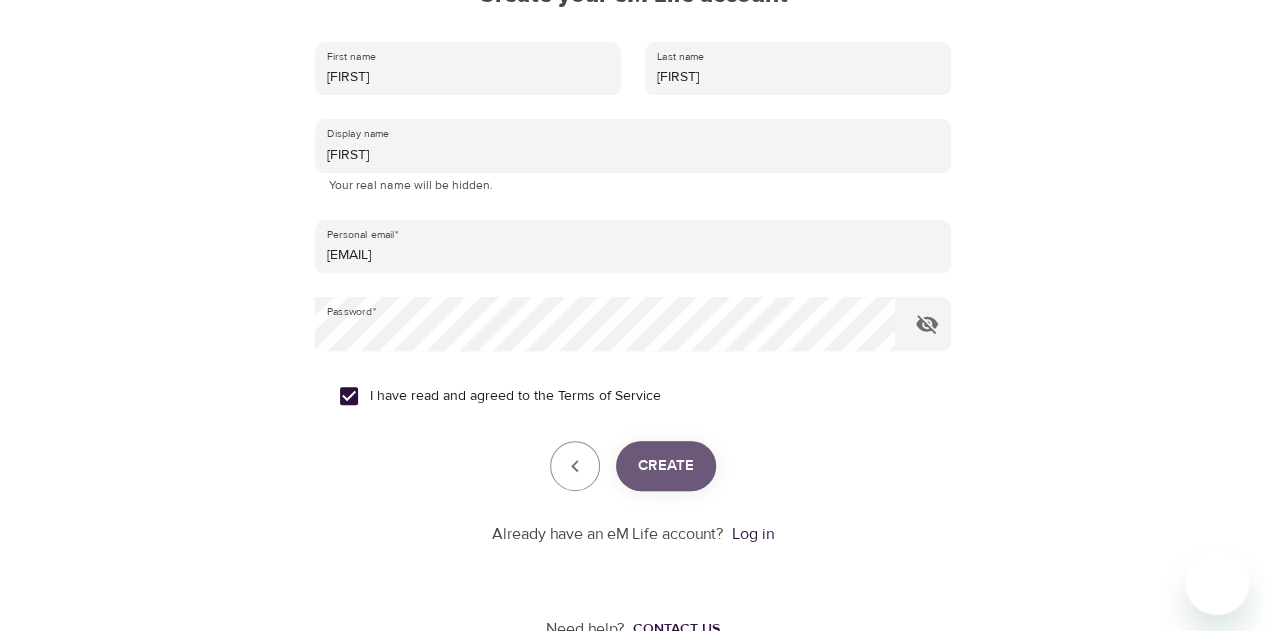 click on "Create" at bounding box center (666, 466) 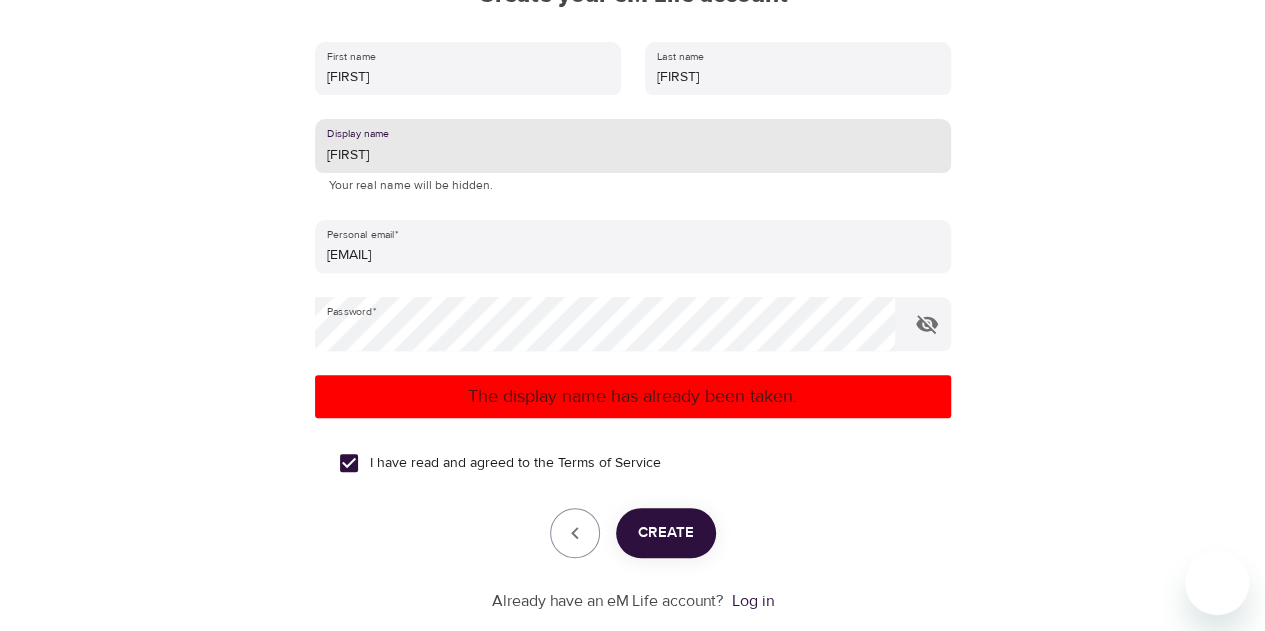 click on "[FIRST]" at bounding box center (633, 146) 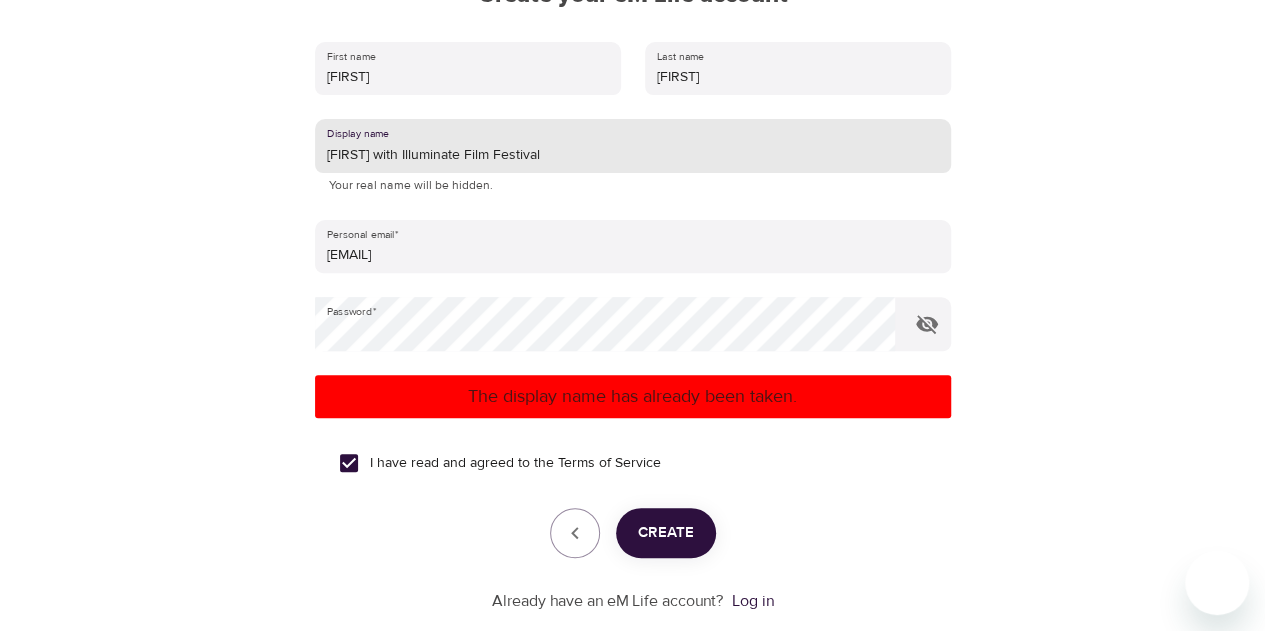 type on "[FIRST] with Illuminate Film Festival" 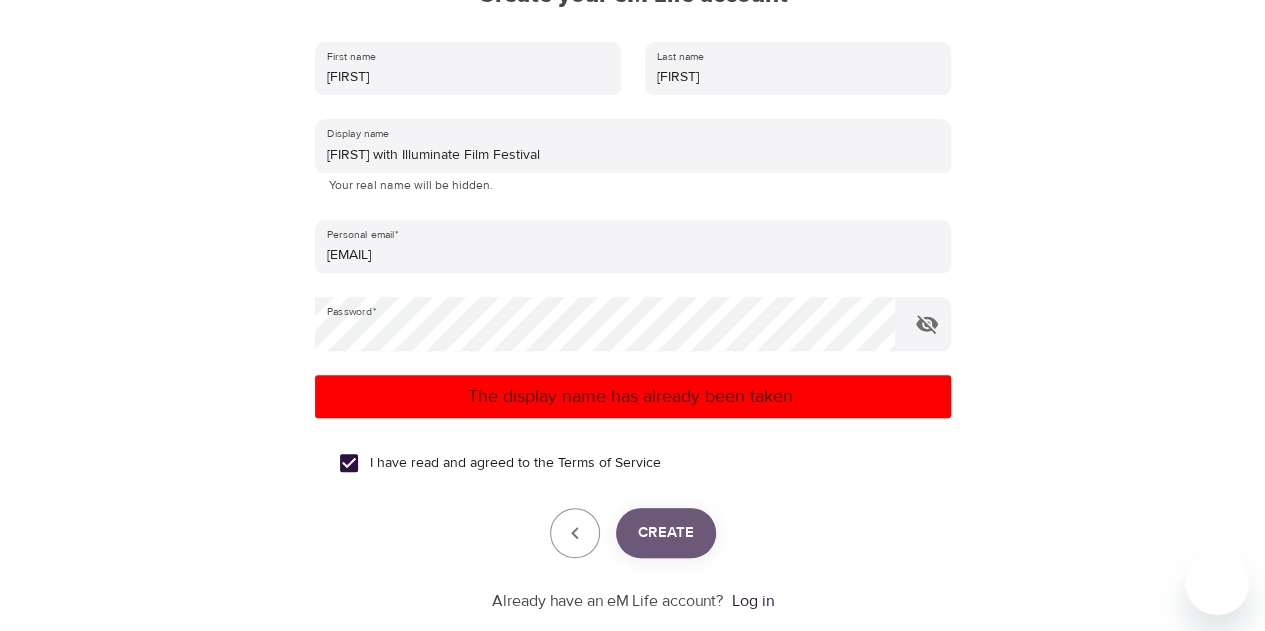 click on "Create" at bounding box center [666, 533] 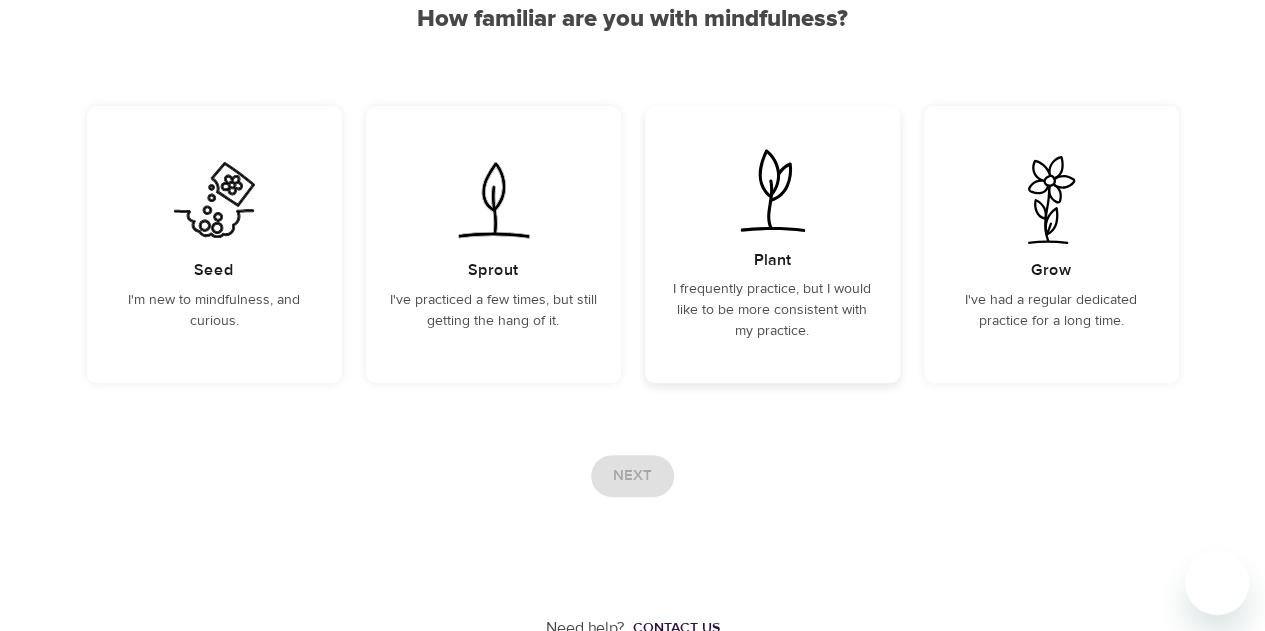 click on "Plant" at bounding box center [772, 260] 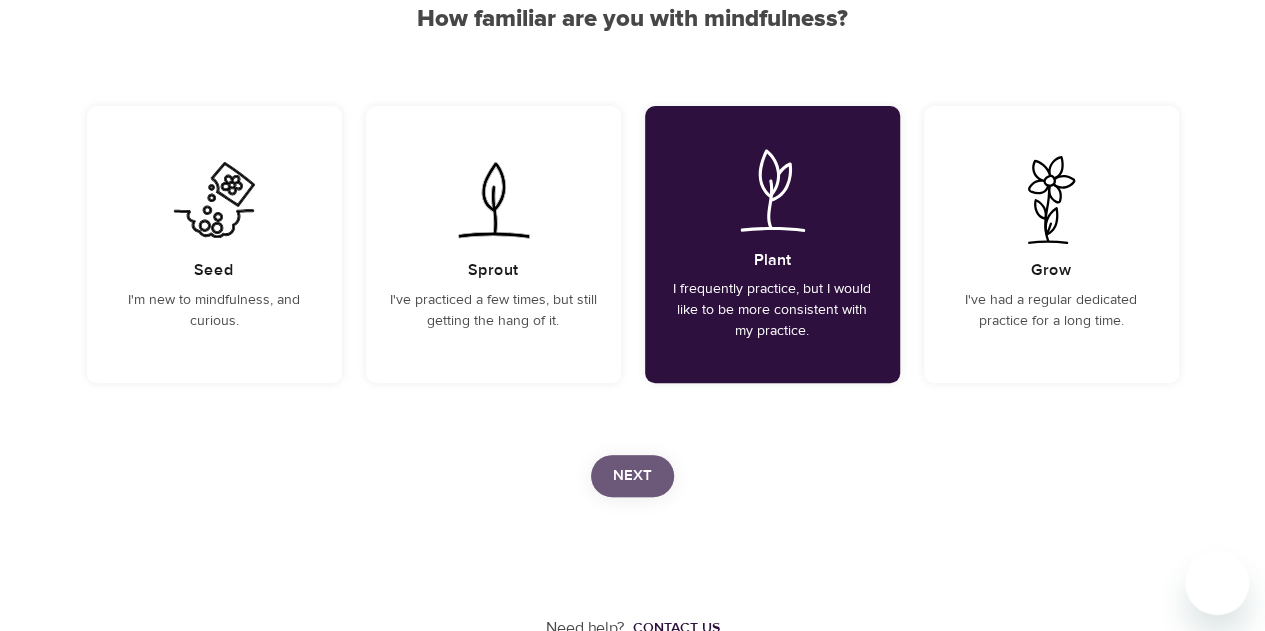 click on "Next" at bounding box center (632, 476) 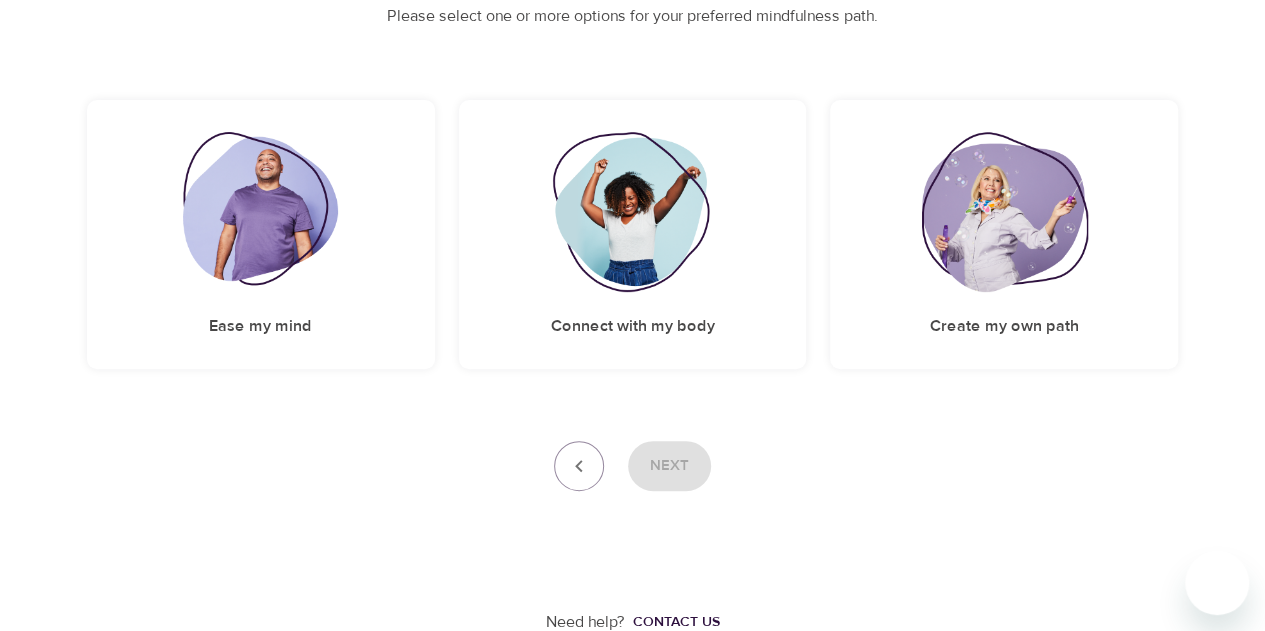scroll, scrollTop: 256, scrollLeft: 0, axis: vertical 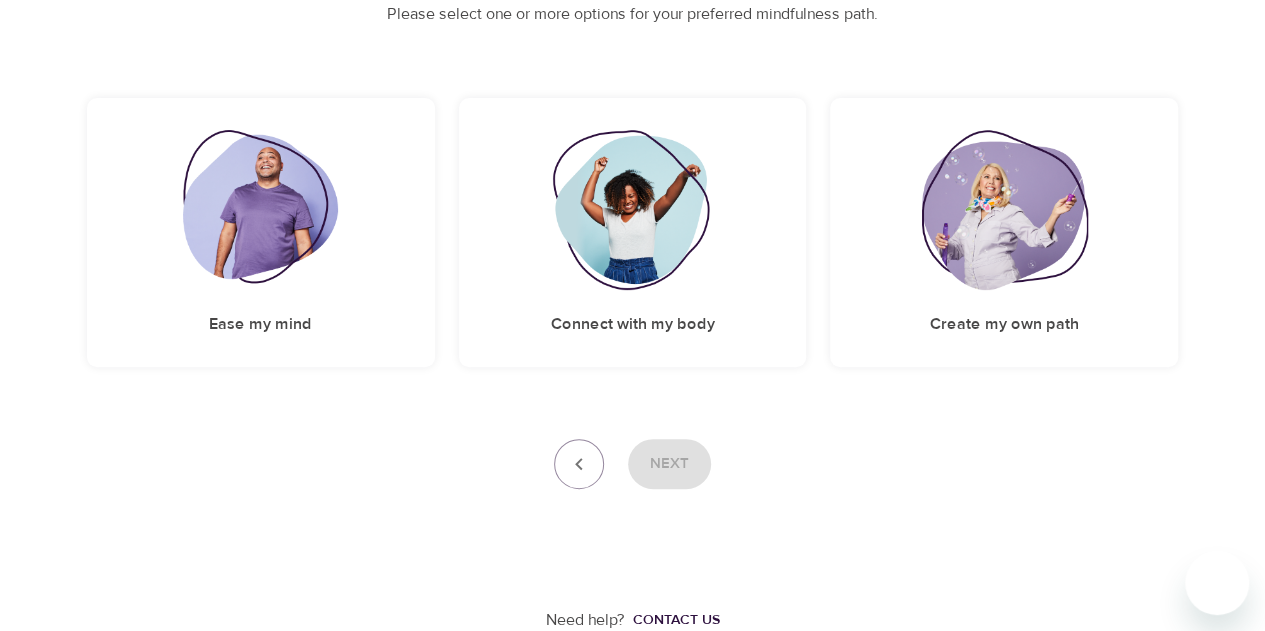 drag, startPoint x: 662, startPoint y: 469, endPoint x: 342, endPoint y: 369, distance: 335.26108 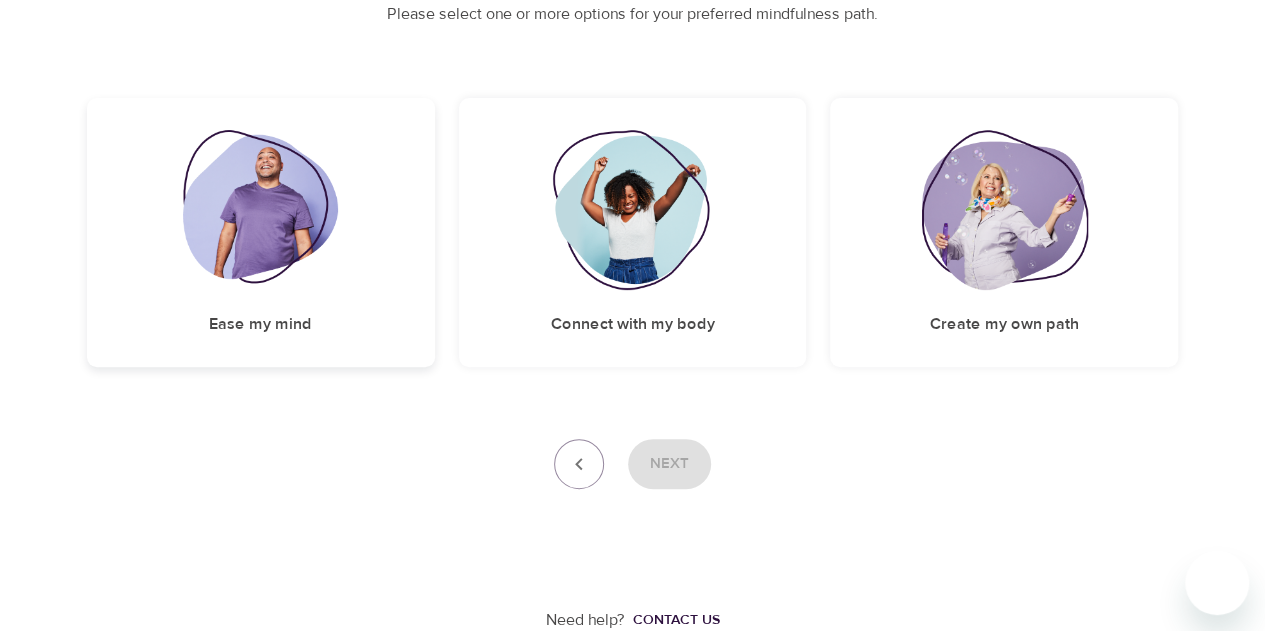 click at bounding box center (260, 210) 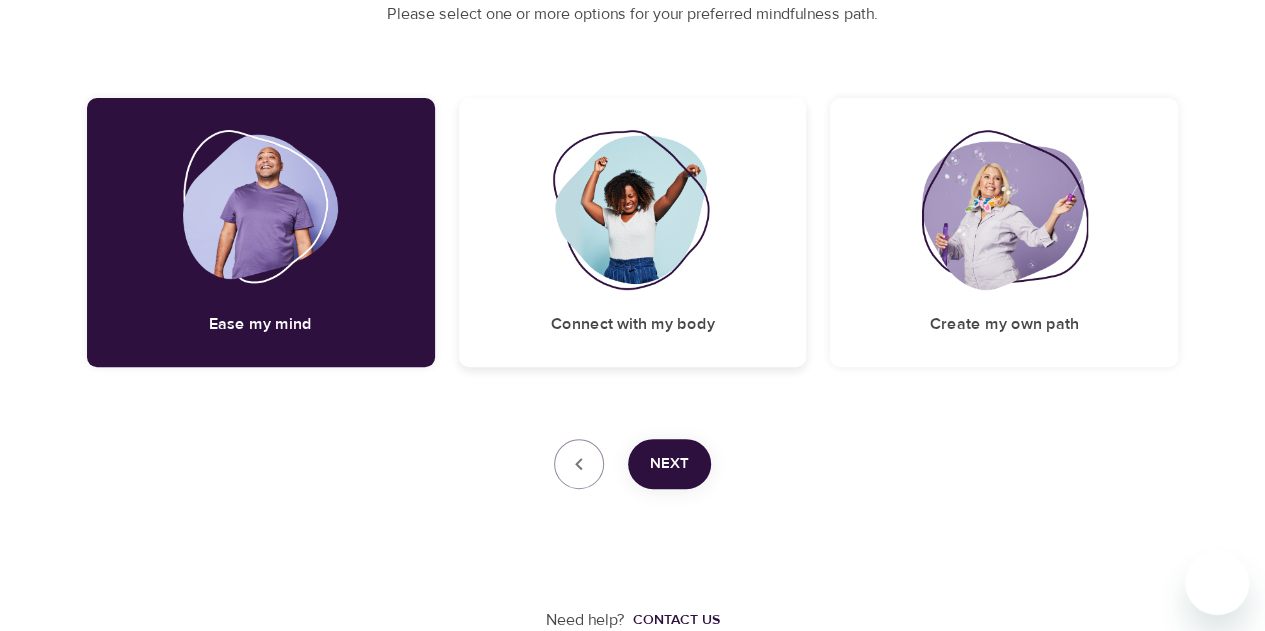 click at bounding box center (633, 210) 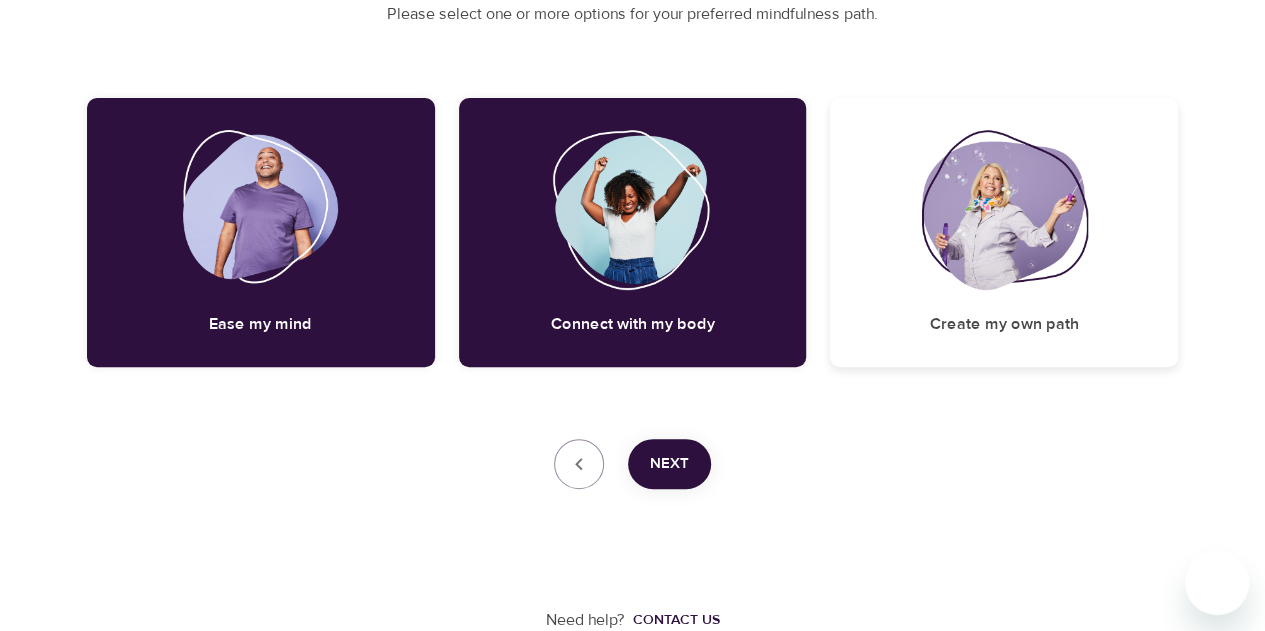 click at bounding box center [1004, 210] 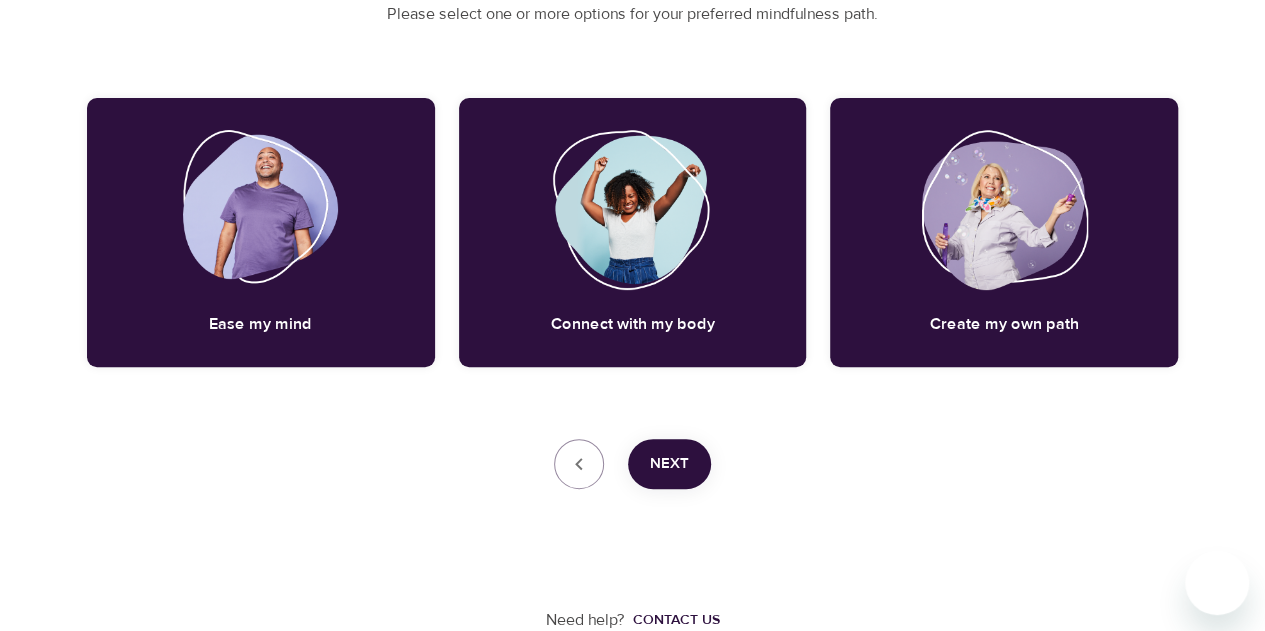 click on "Next" at bounding box center (669, 464) 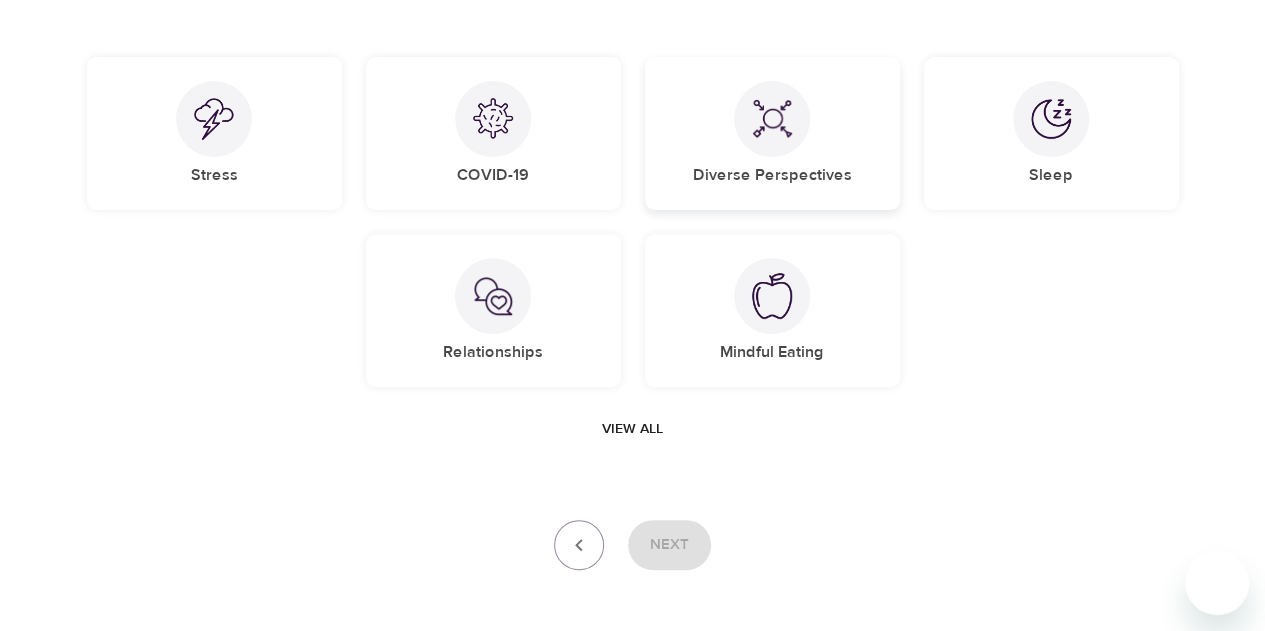 scroll, scrollTop: 0, scrollLeft: 0, axis: both 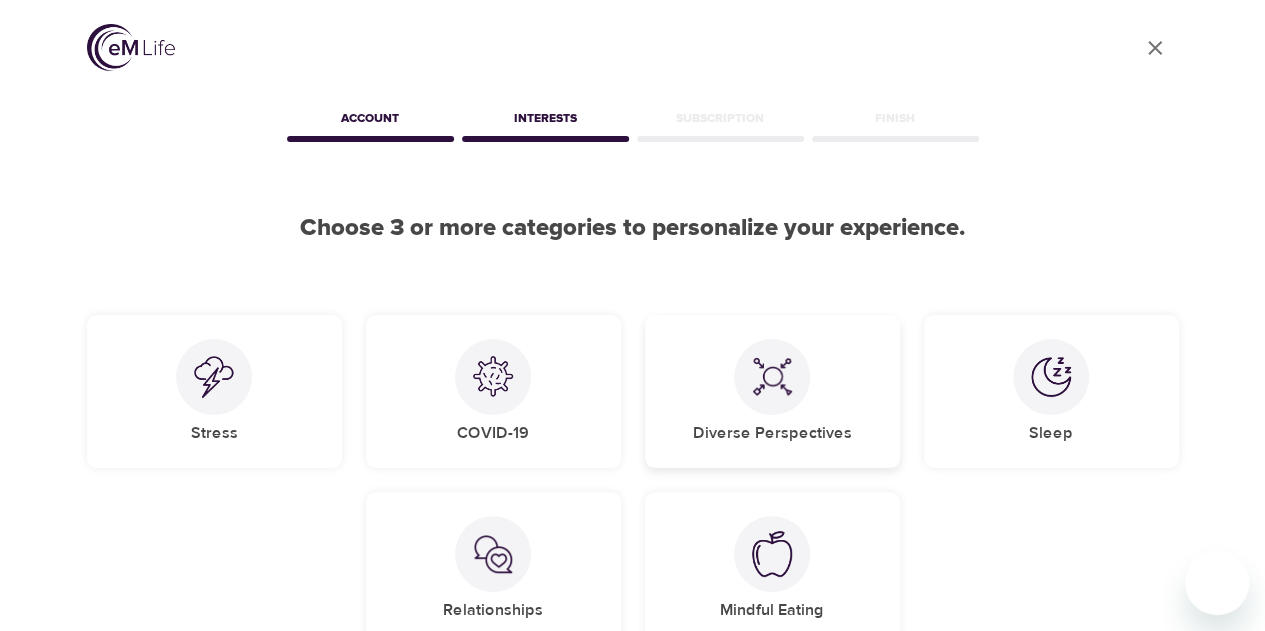 click on "Diverse Perspectives" at bounding box center [772, 391] 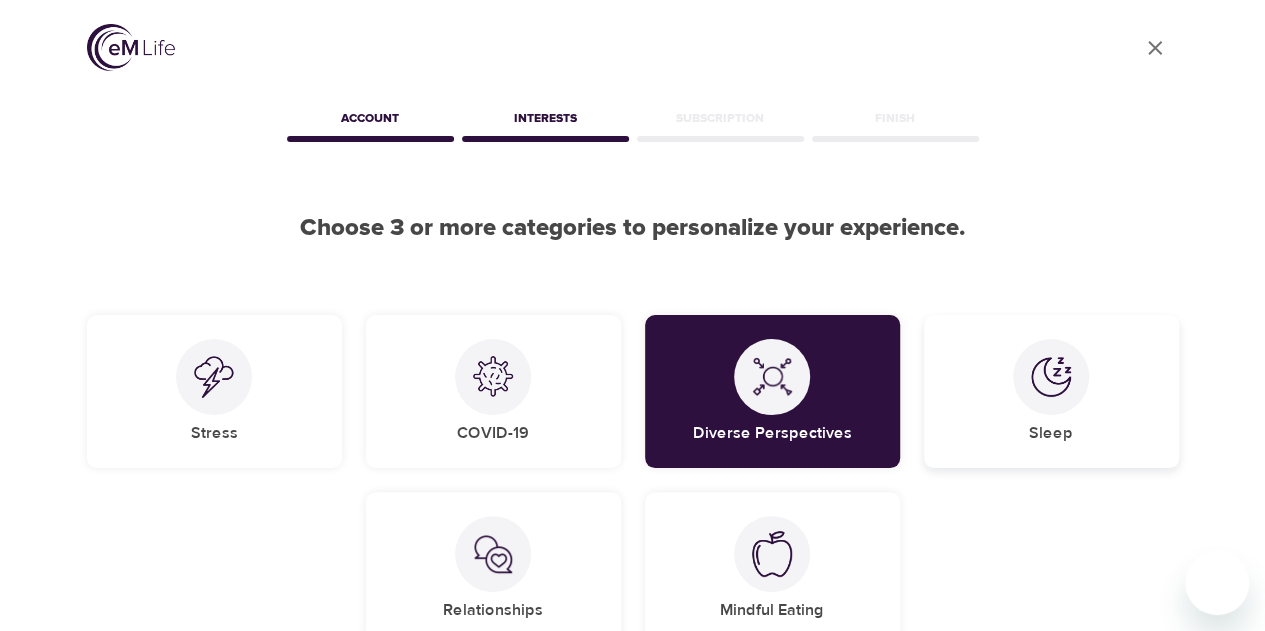 click at bounding box center (1051, 377) 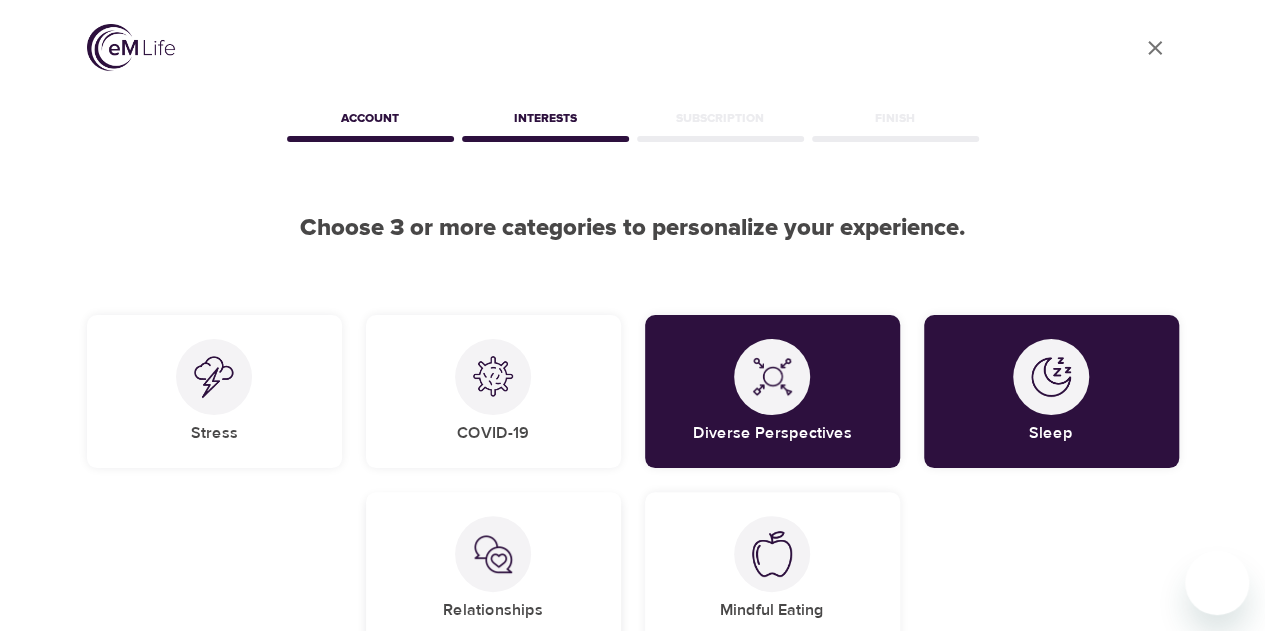 click at bounding box center [493, 554] 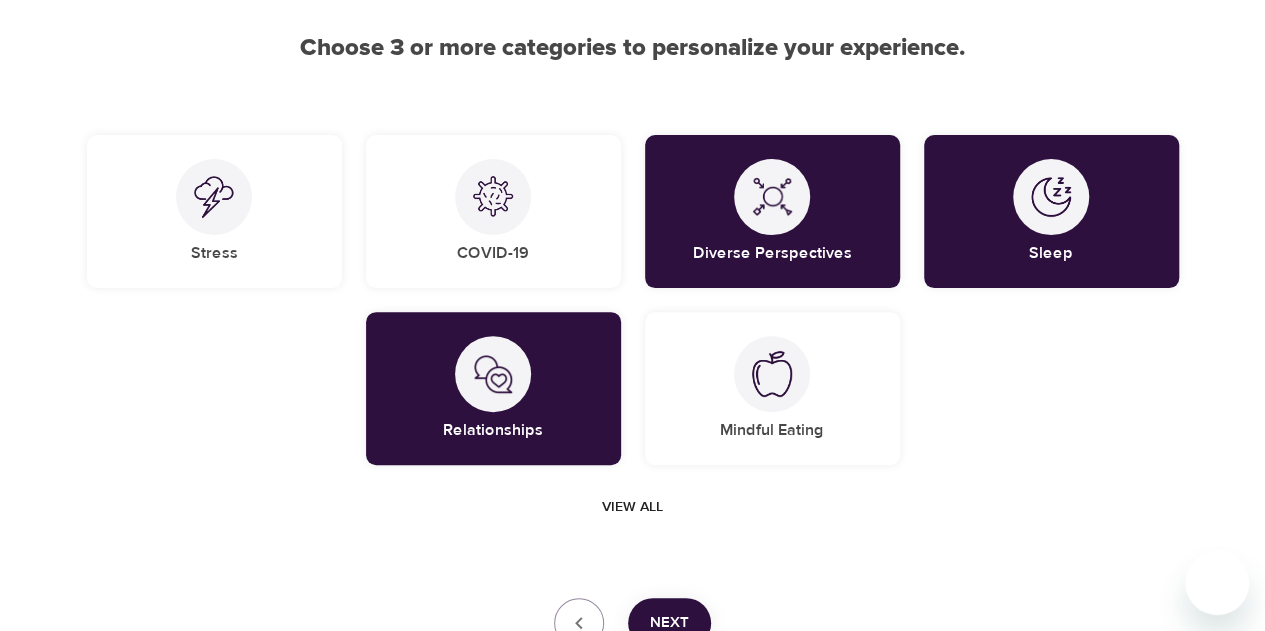 scroll, scrollTop: 200, scrollLeft: 0, axis: vertical 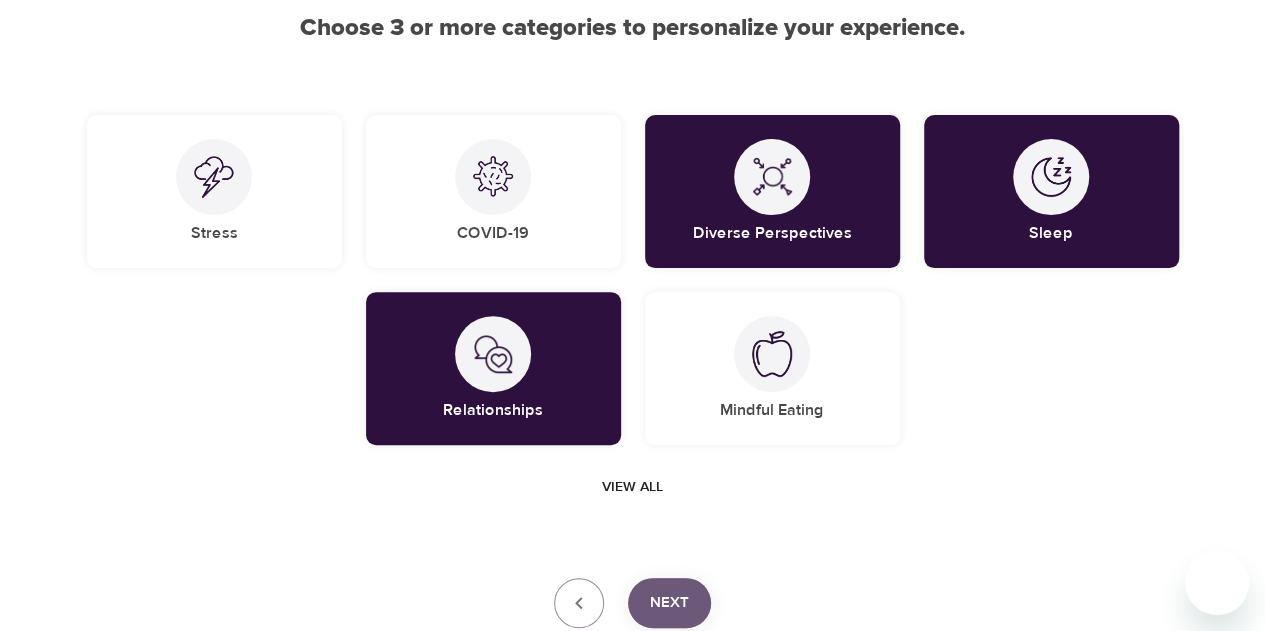 click on "Next" at bounding box center (669, 603) 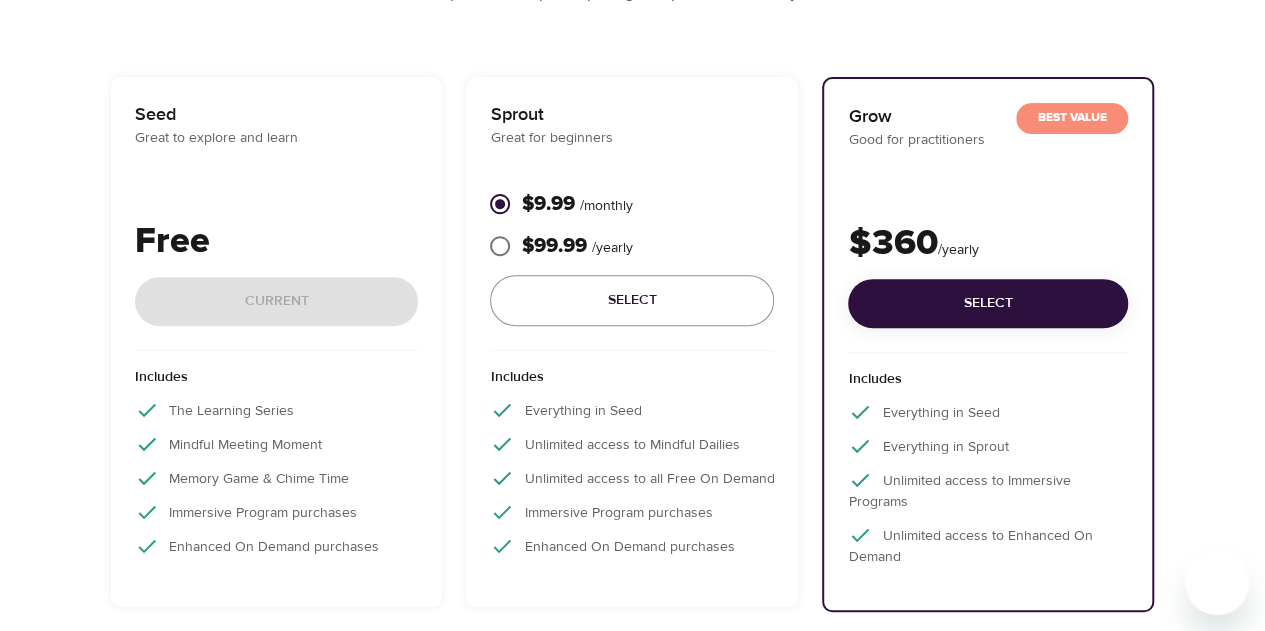 scroll, scrollTop: 300, scrollLeft: 0, axis: vertical 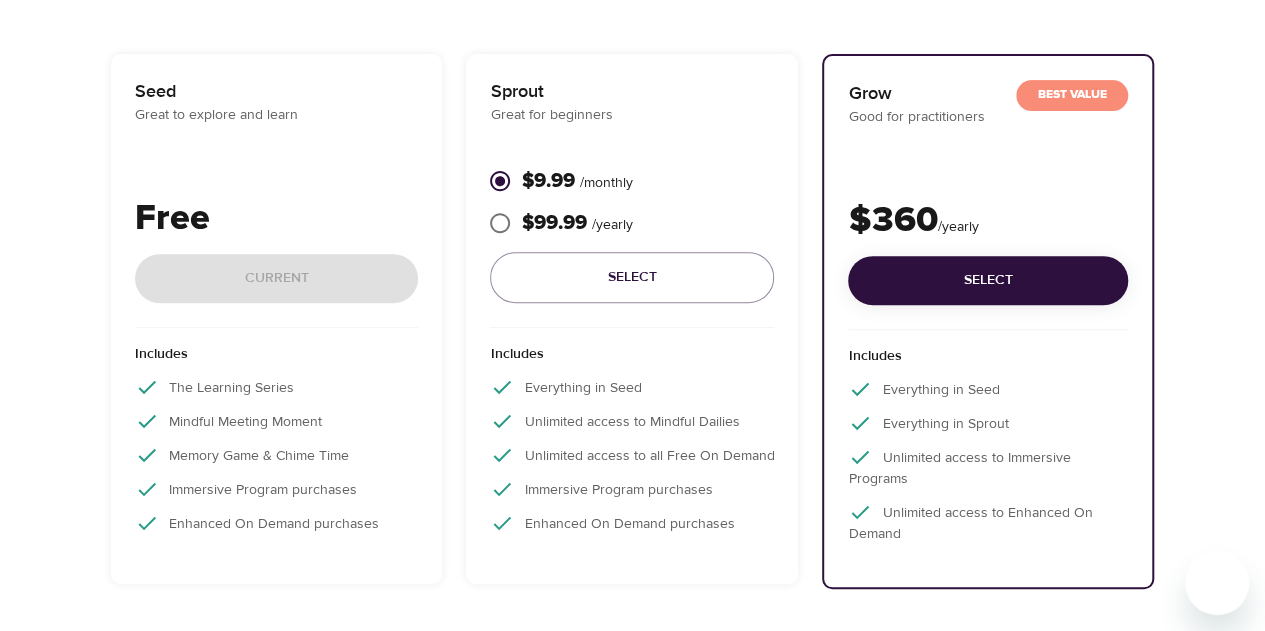click on "Free Current" at bounding box center (277, 260) 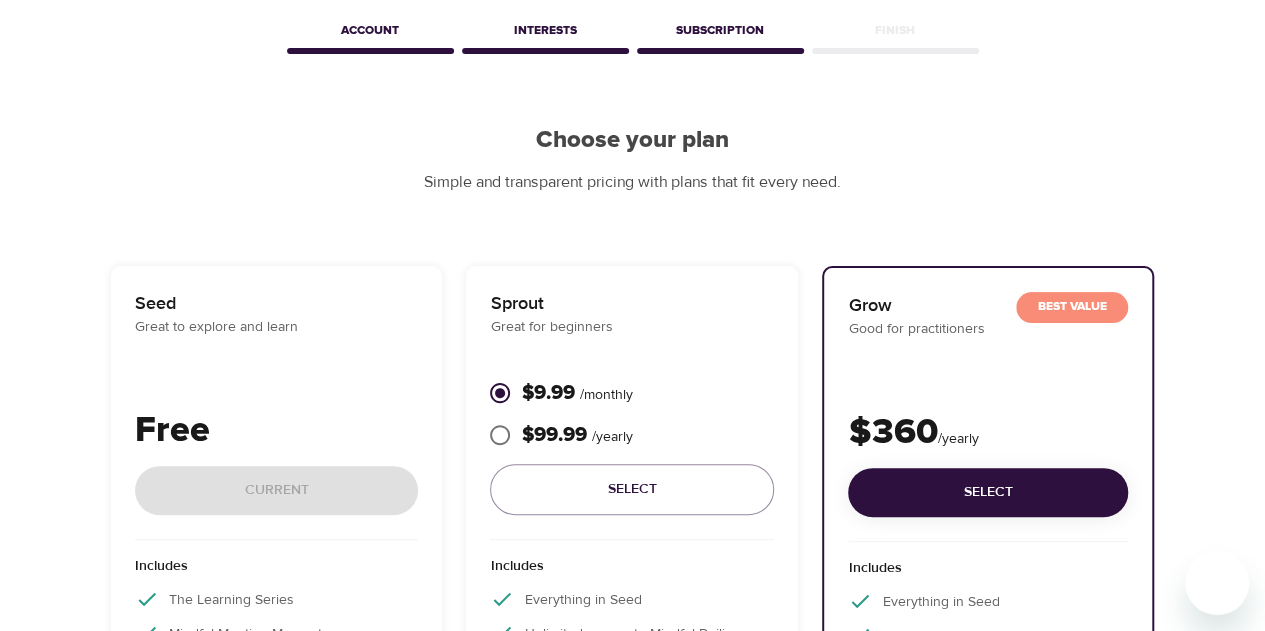 scroll, scrollTop: 0, scrollLeft: 0, axis: both 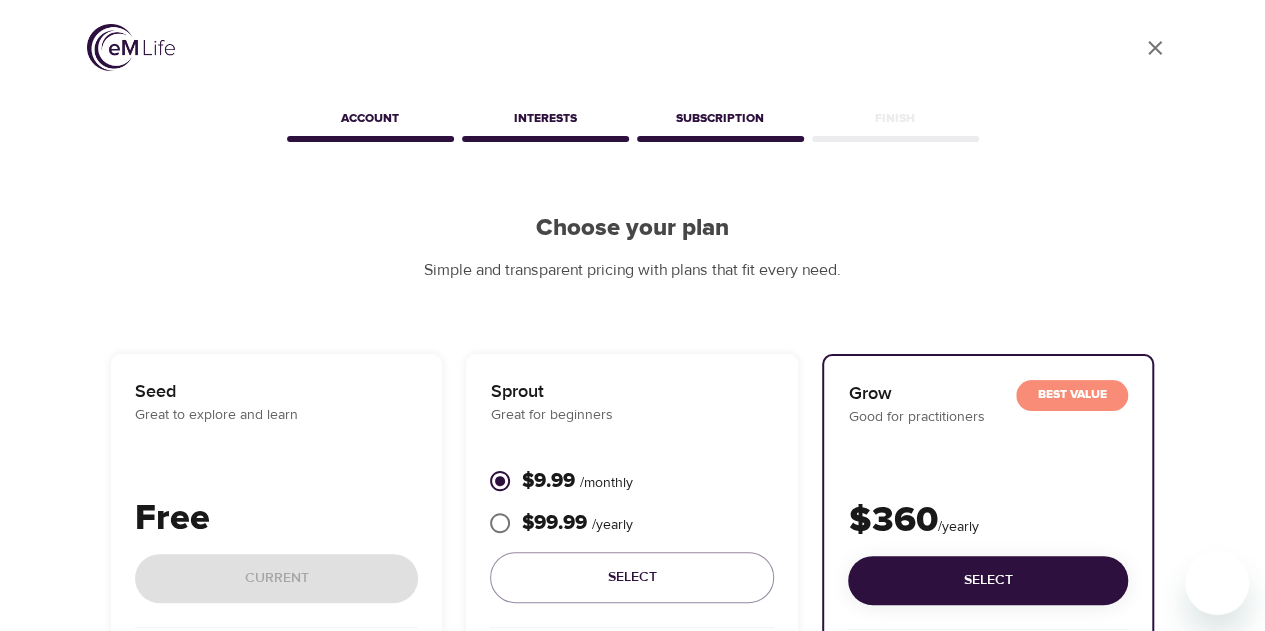 click on "Free" at bounding box center (277, 519) 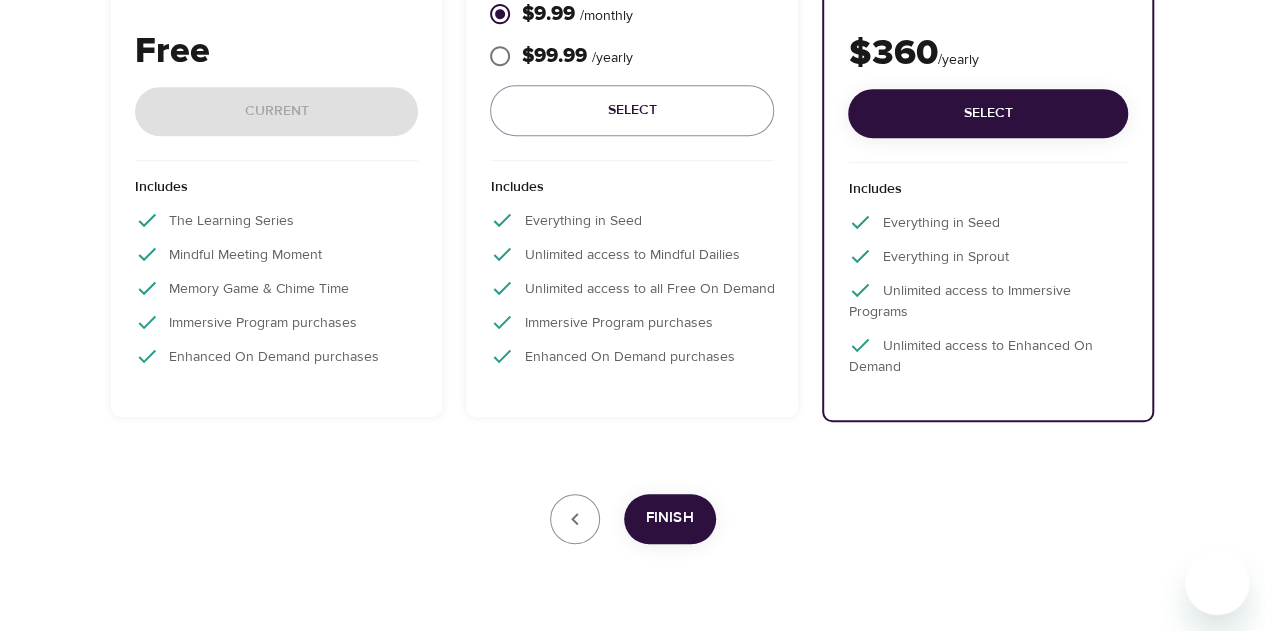 scroll, scrollTop: 521, scrollLeft: 0, axis: vertical 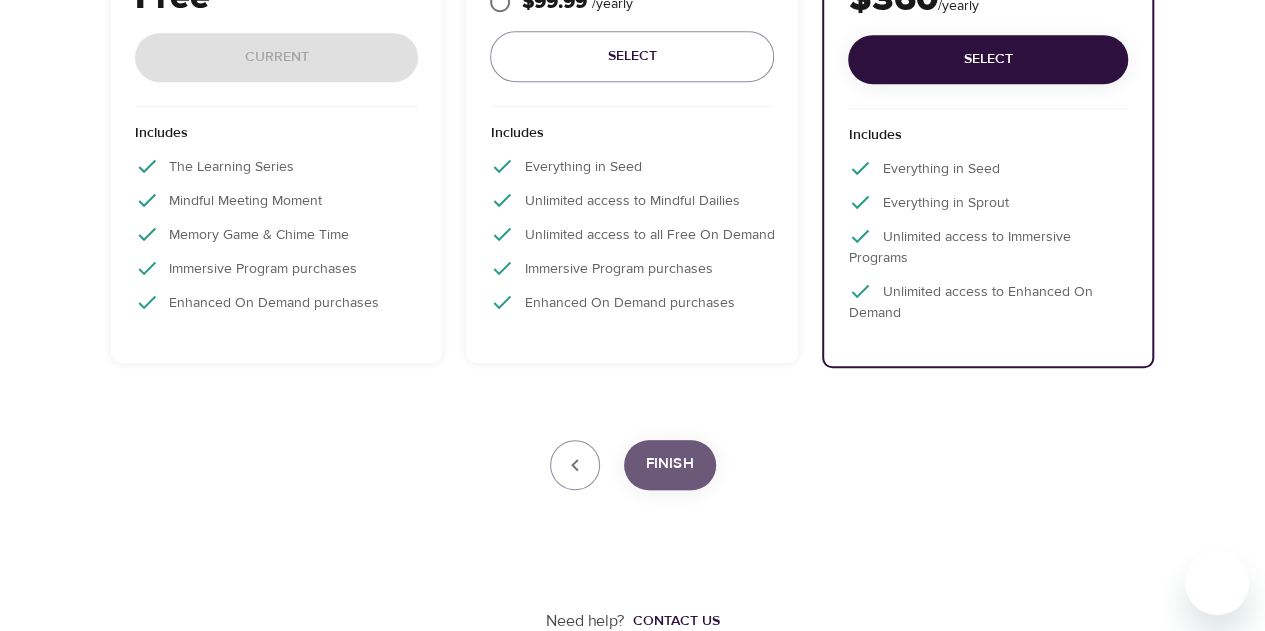 click on "Finish" at bounding box center [670, 464] 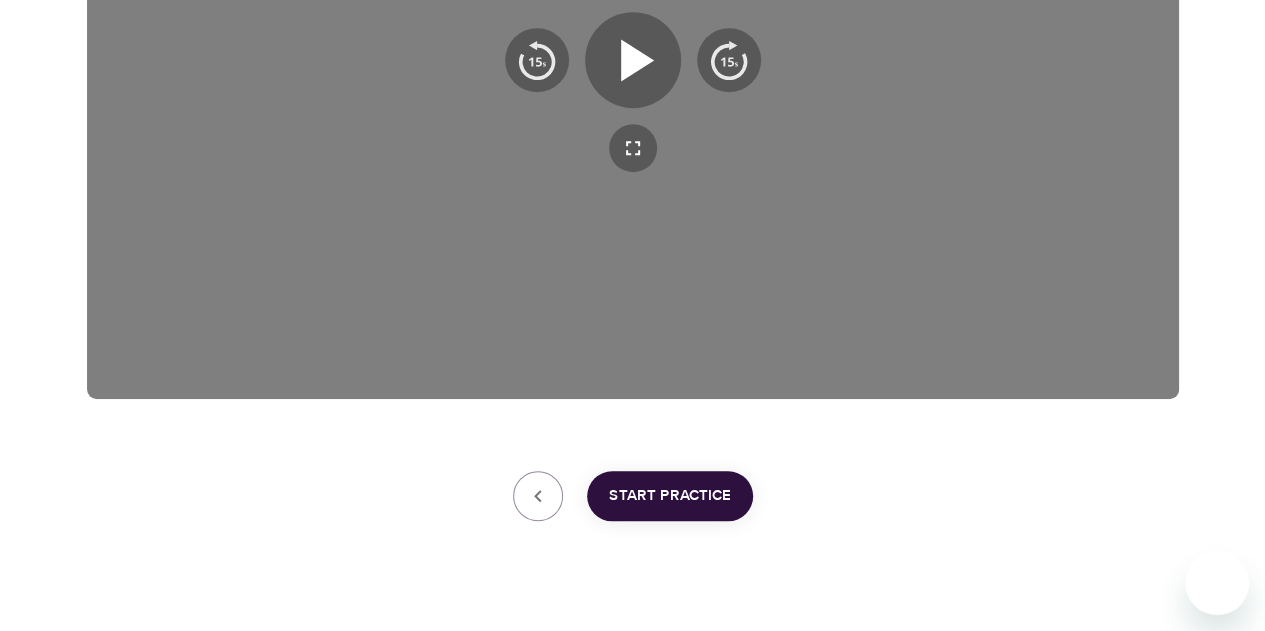 scroll, scrollTop: 600, scrollLeft: 0, axis: vertical 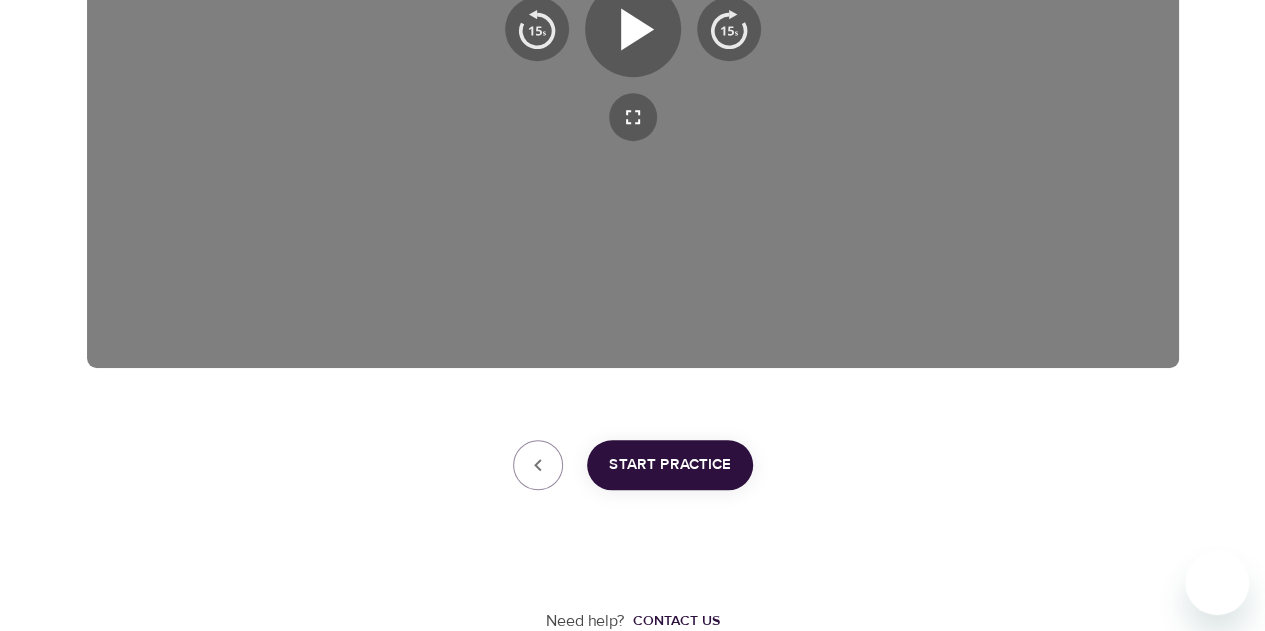 click on "Start Practice" at bounding box center (670, 465) 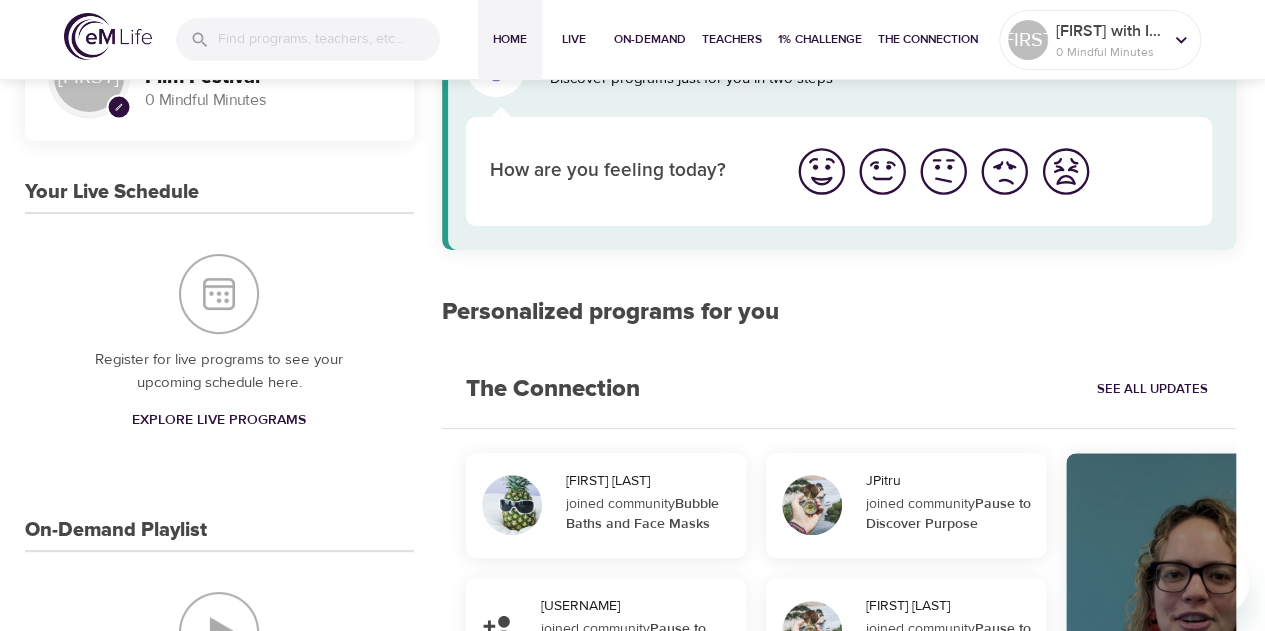 scroll, scrollTop: 0, scrollLeft: 0, axis: both 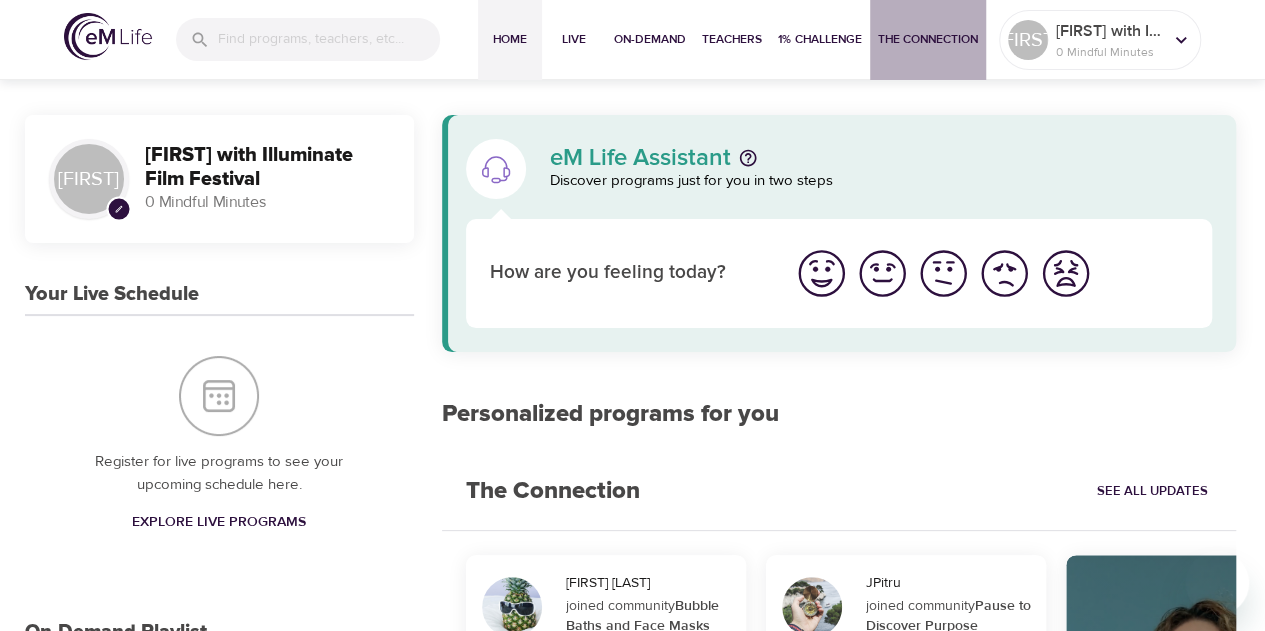click on "The Connection" at bounding box center (928, 39) 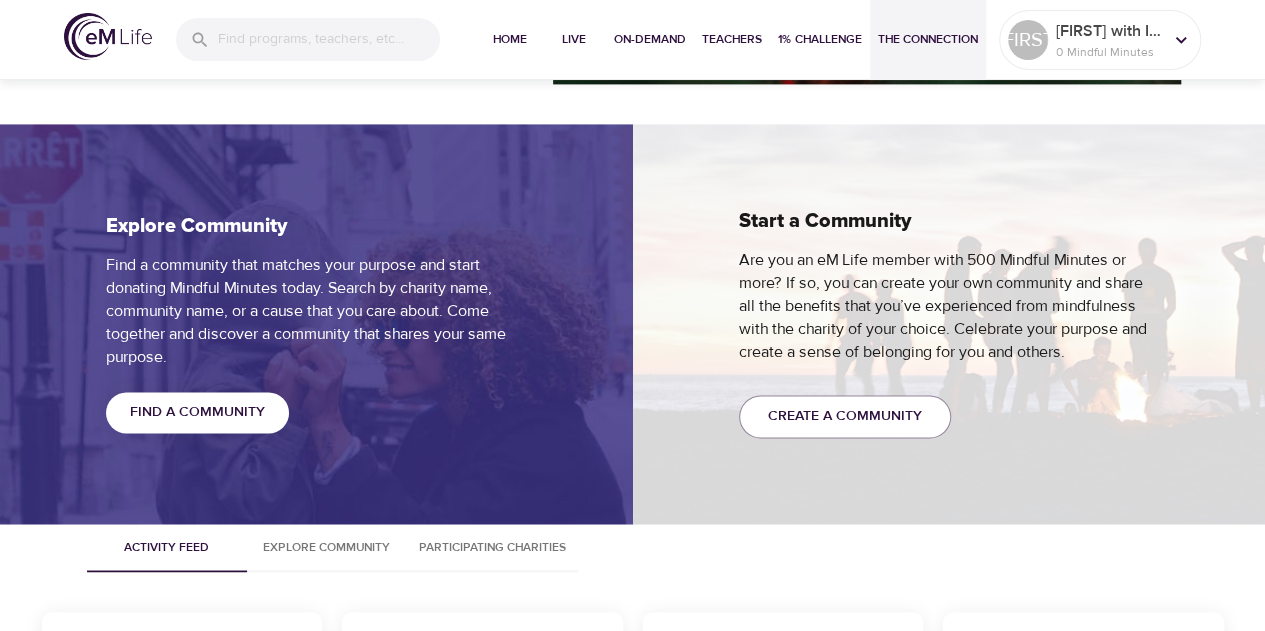 scroll, scrollTop: 1600, scrollLeft: 0, axis: vertical 